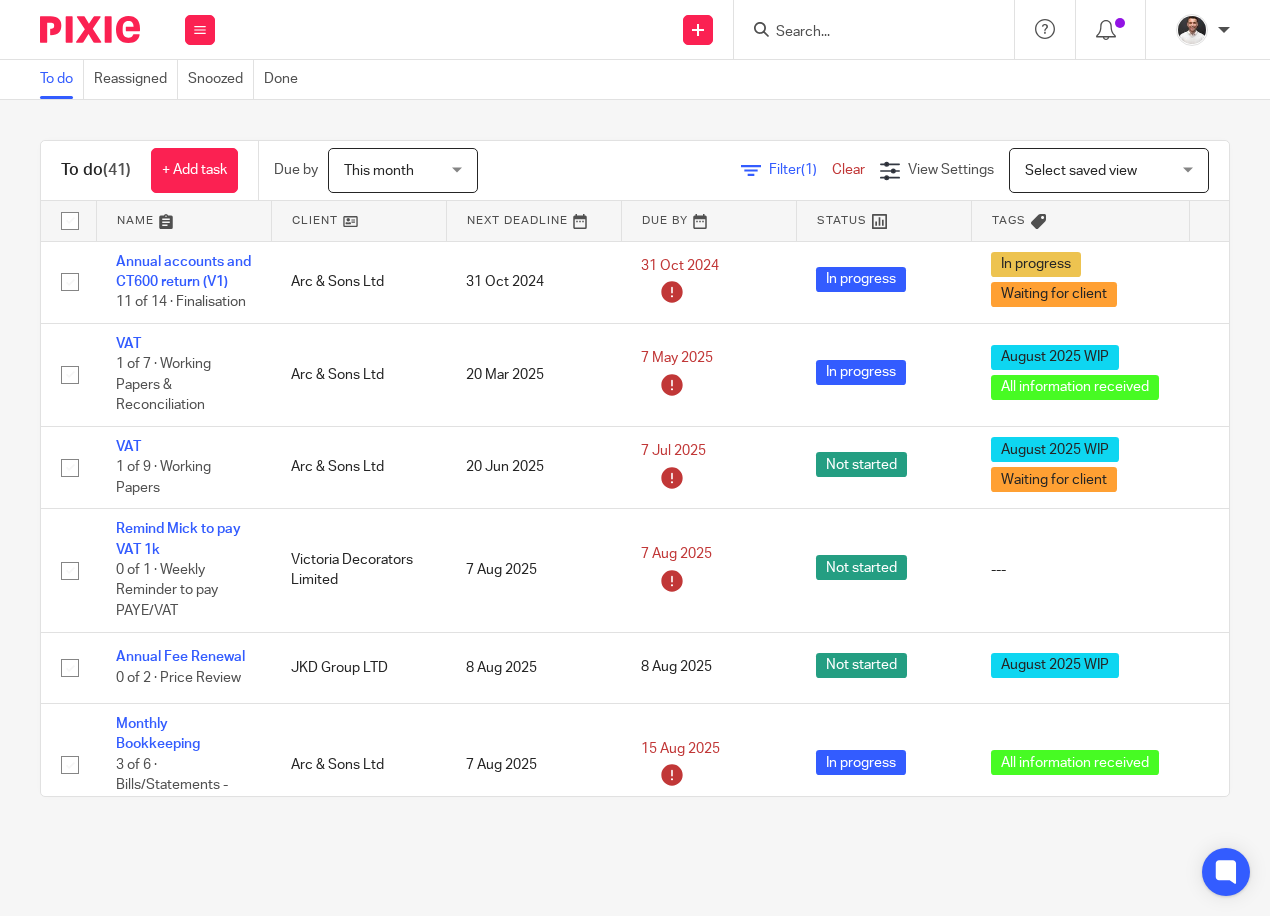 scroll, scrollTop: 0, scrollLeft: 0, axis: both 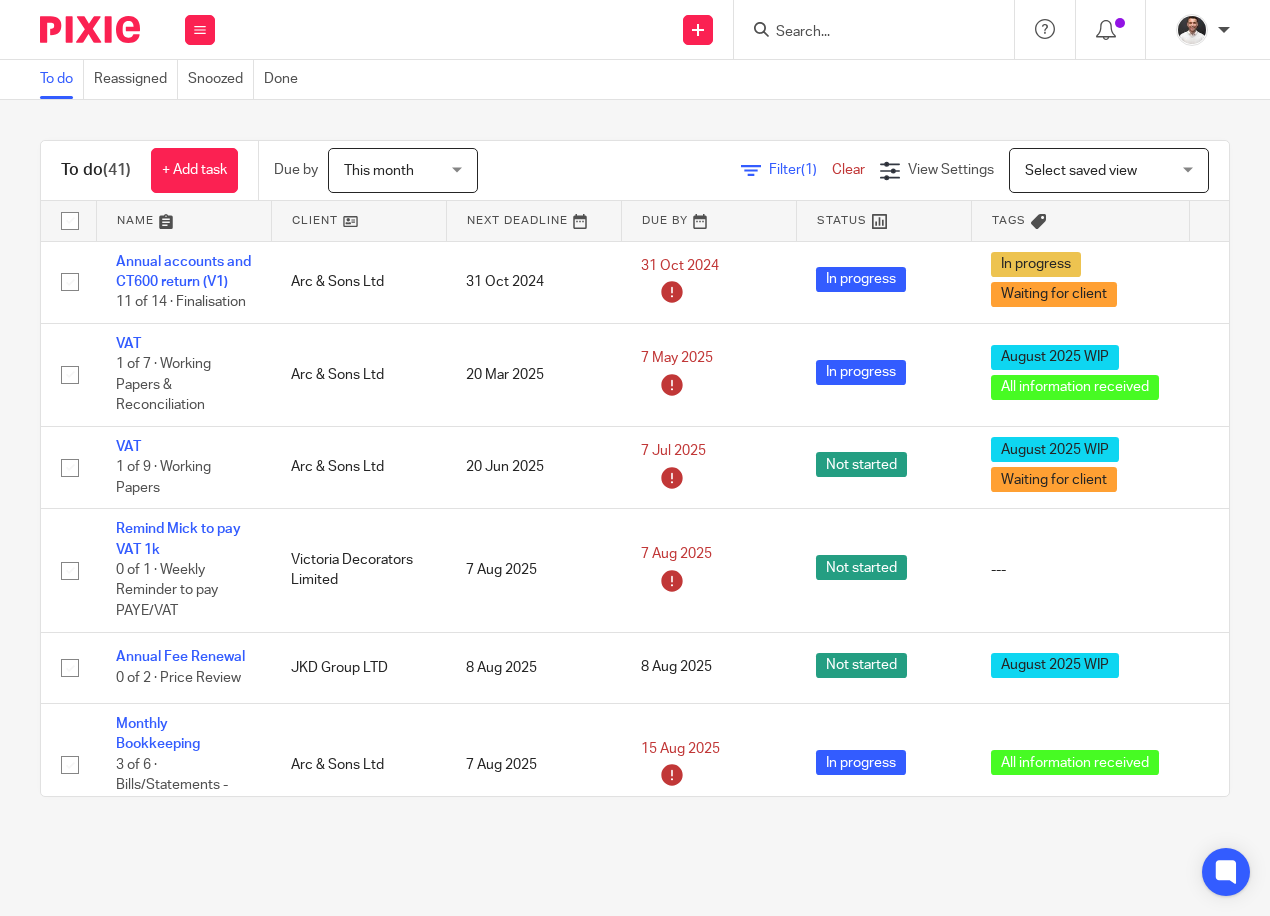click at bounding box center [184, 221] 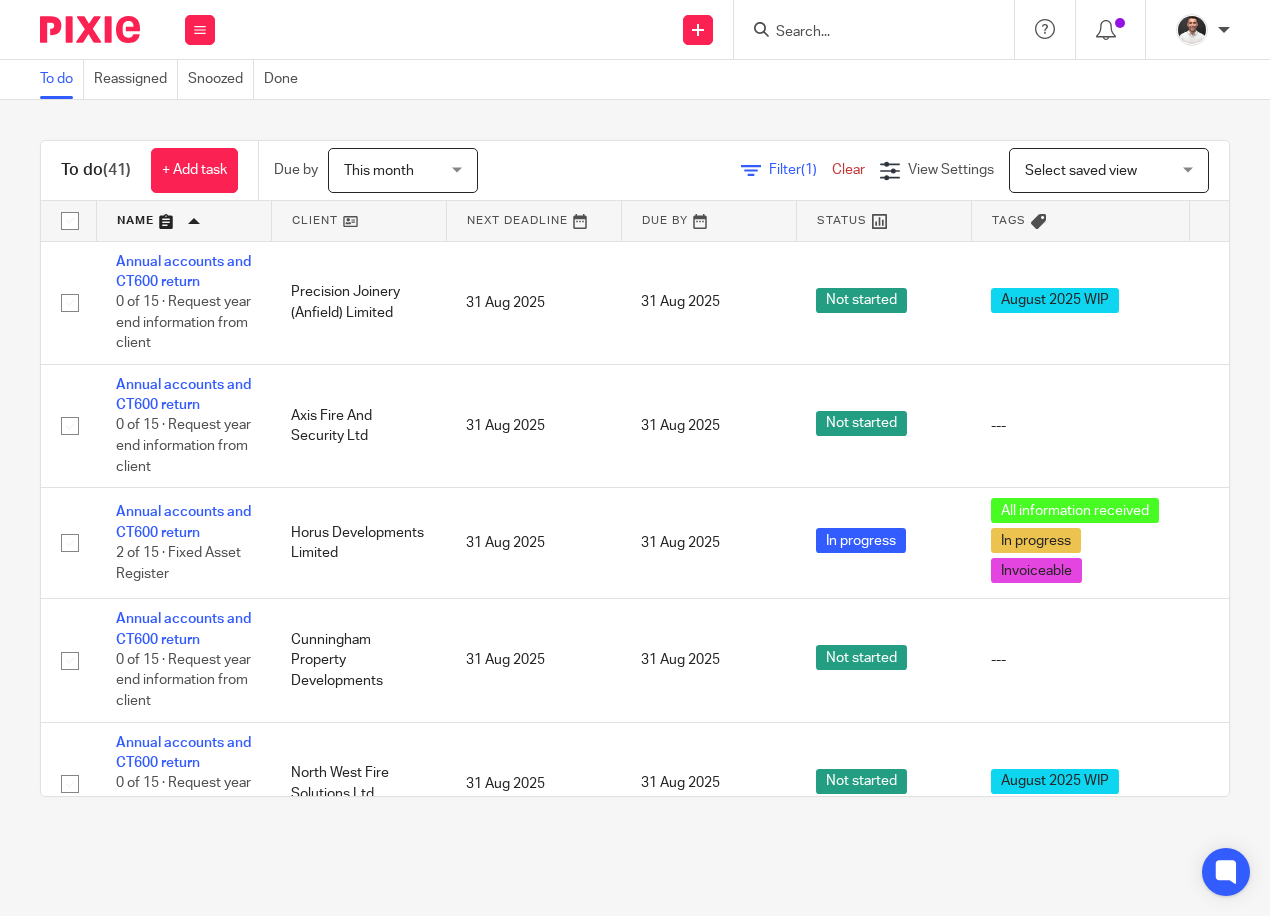 scroll, scrollTop: 0, scrollLeft: 0, axis: both 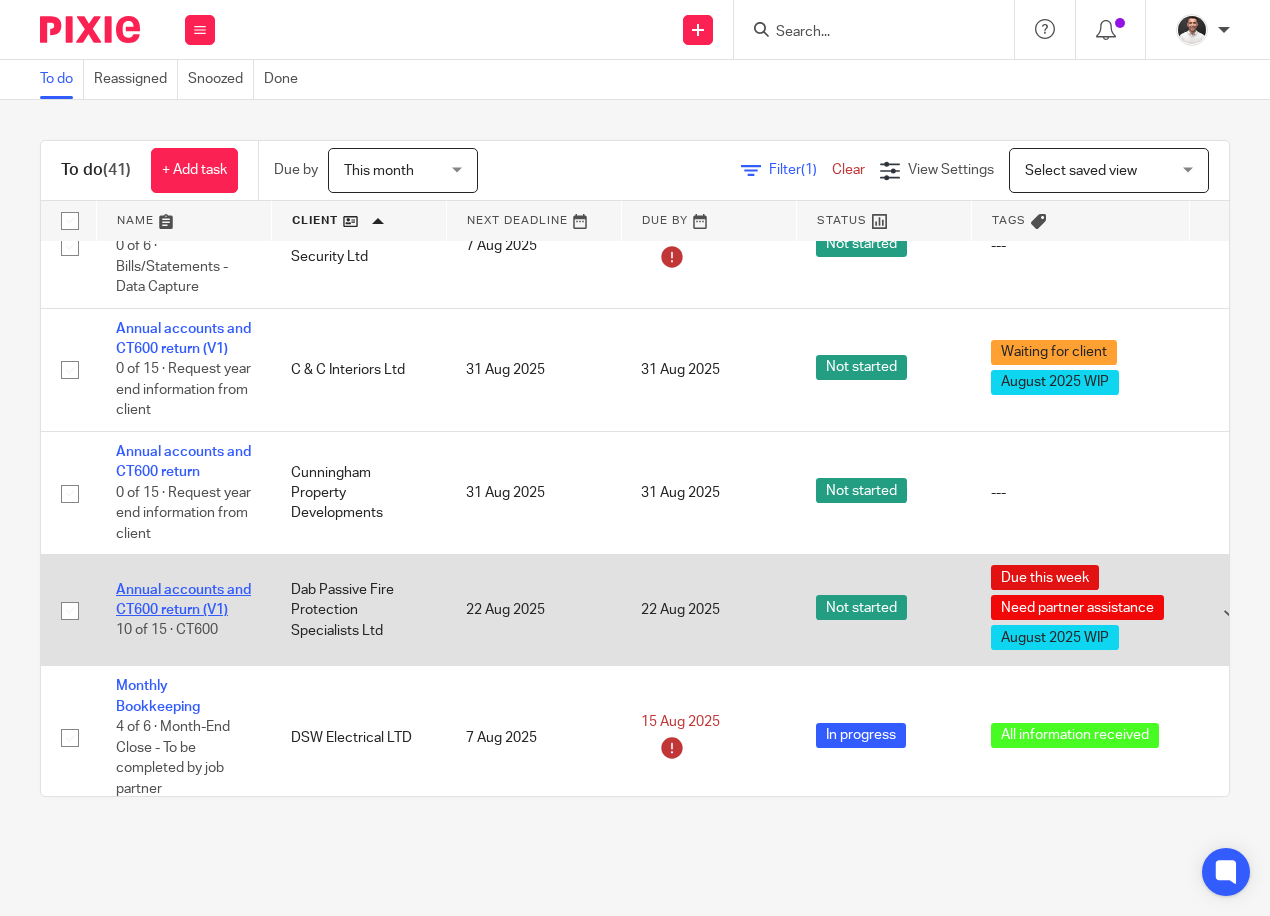 click on "Annual accounts and CT600 return (V1)" at bounding box center (183, 600) 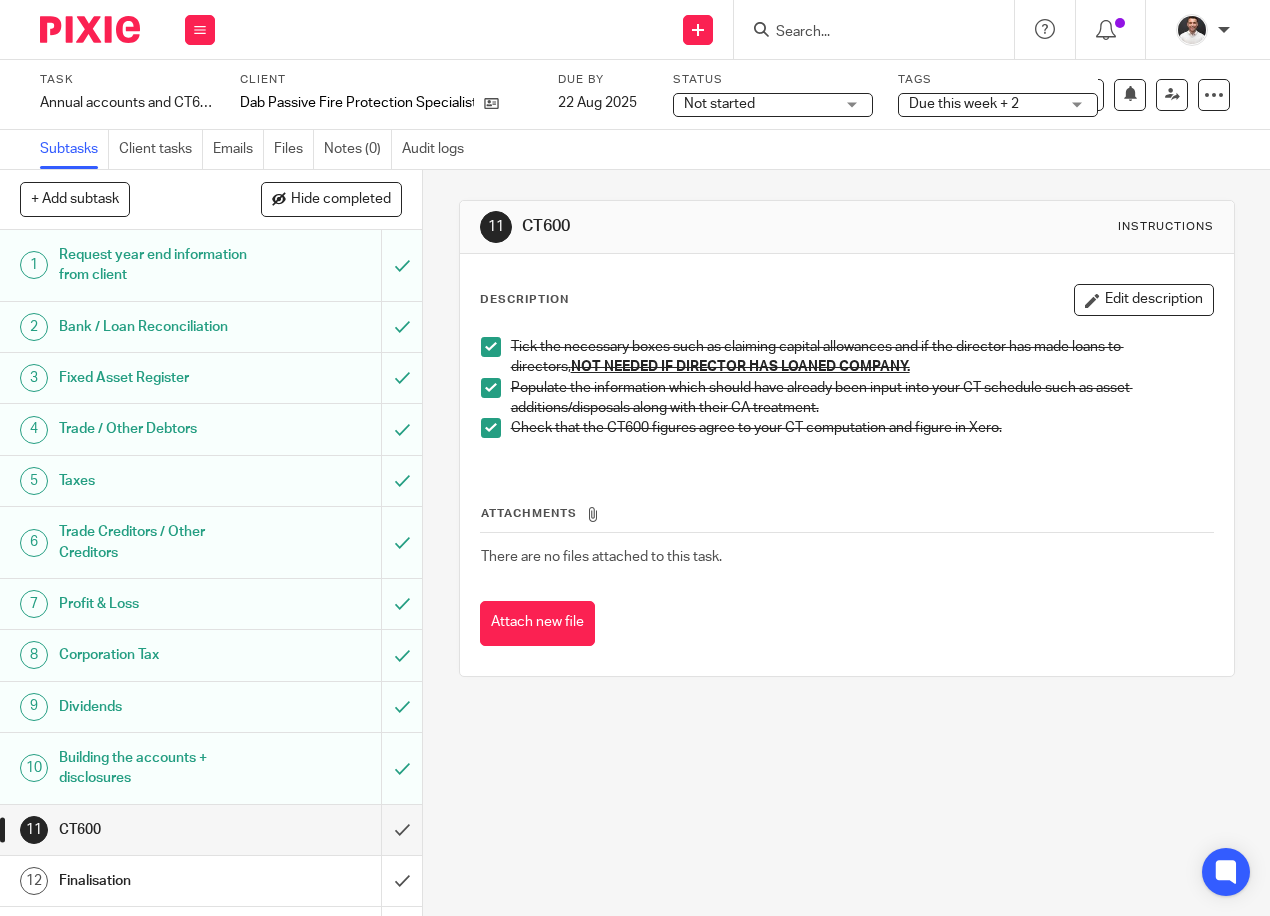 scroll, scrollTop: 0, scrollLeft: 0, axis: both 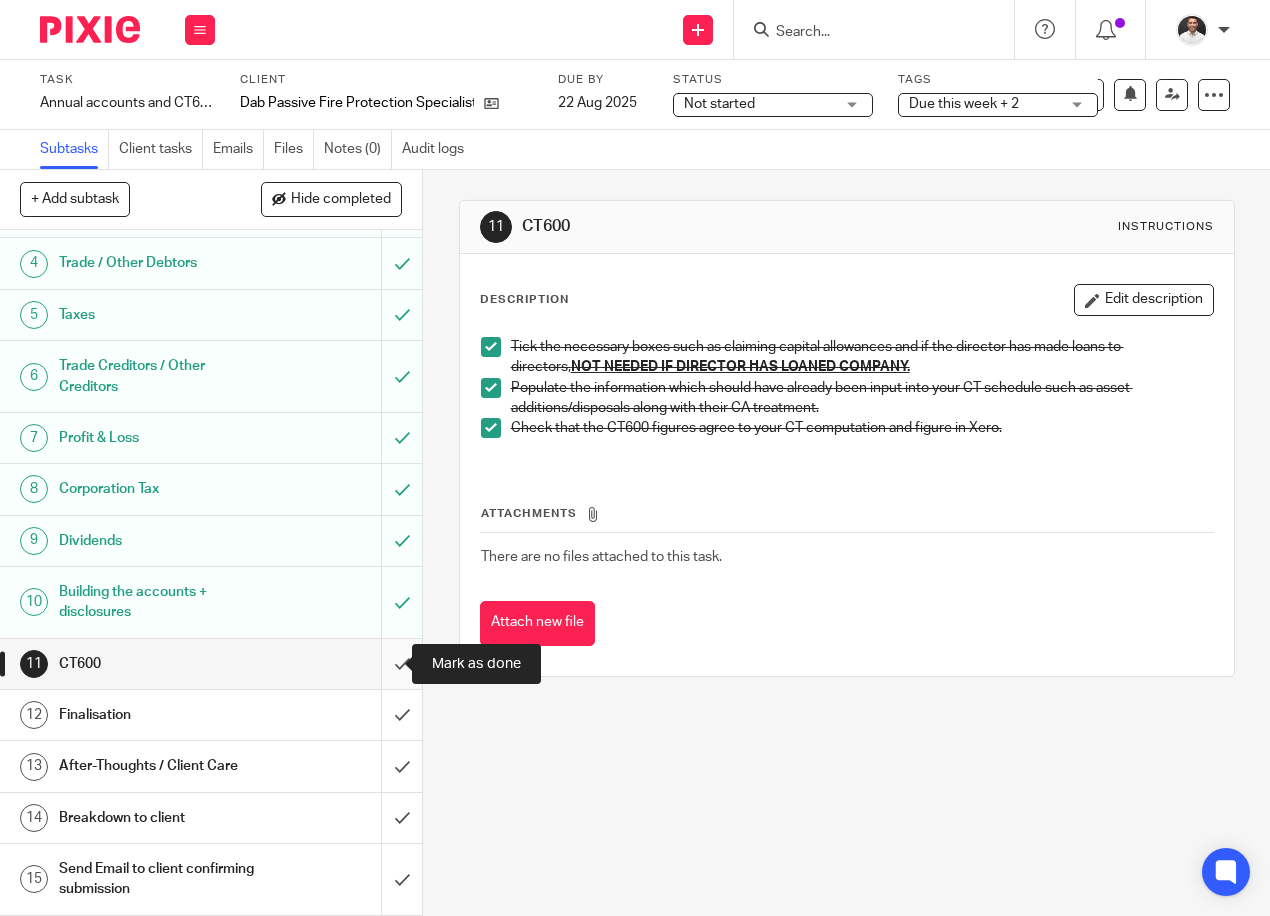 click at bounding box center (211, 664) 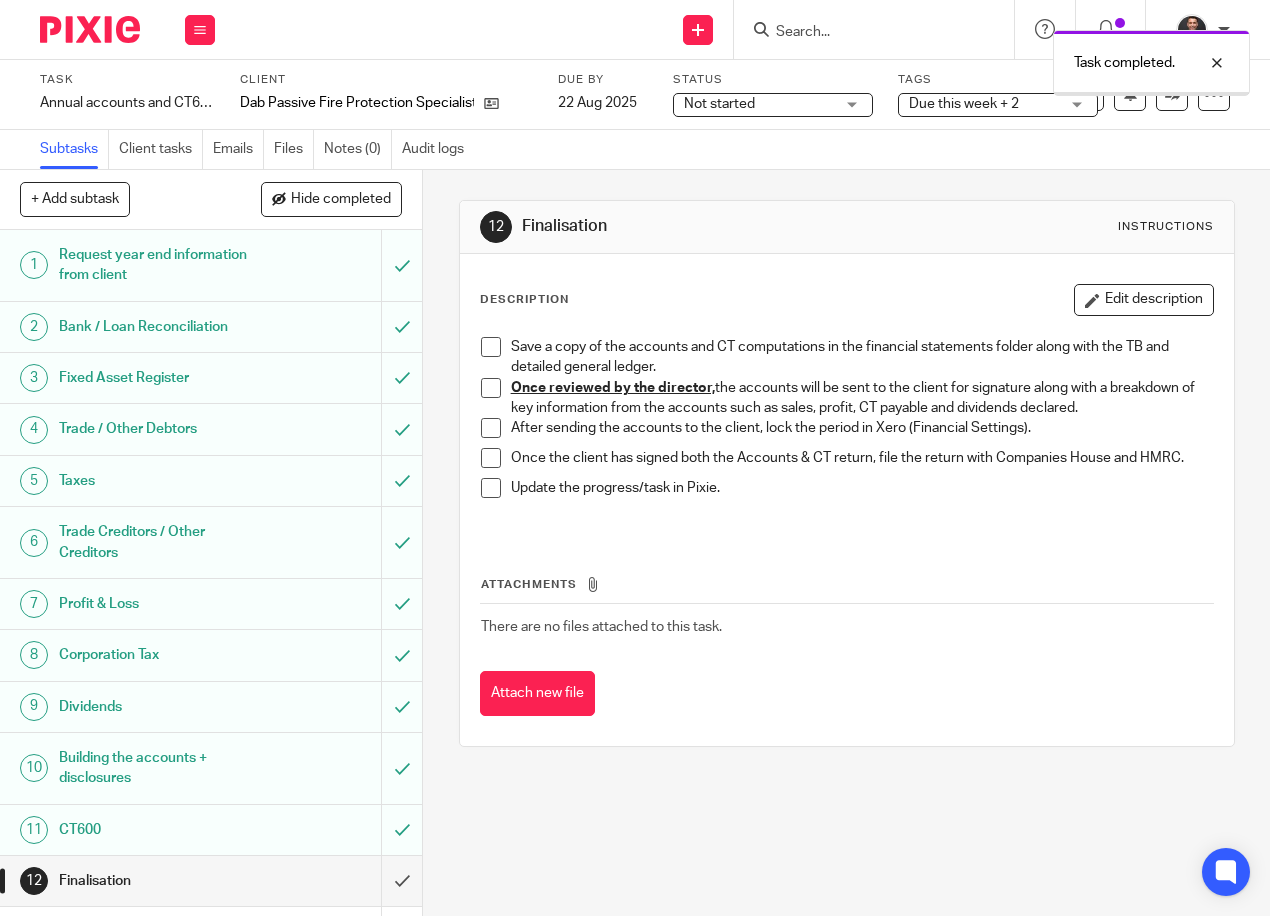 scroll, scrollTop: 0, scrollLeft: 0, axis: both 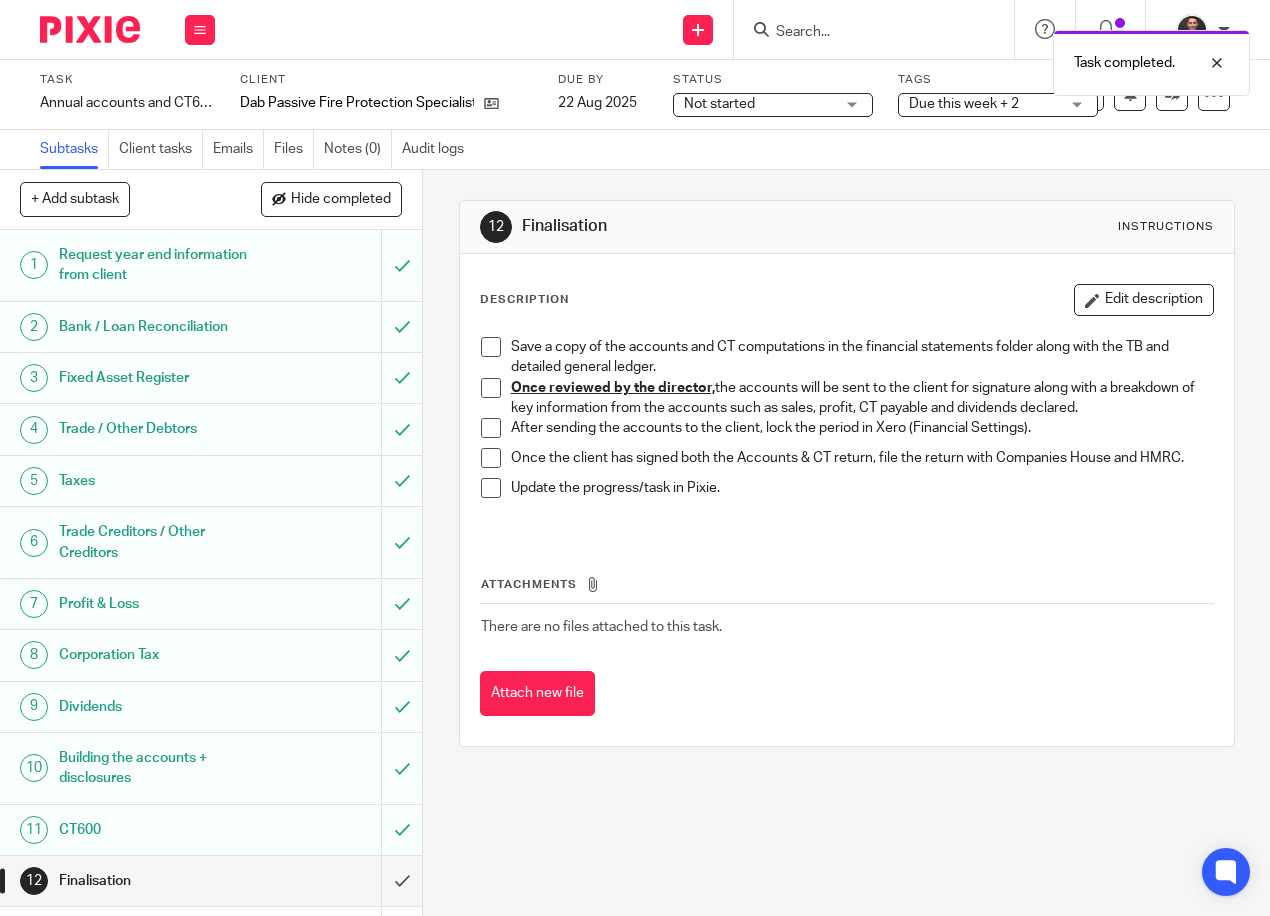 click at bounding box center [491, 347] 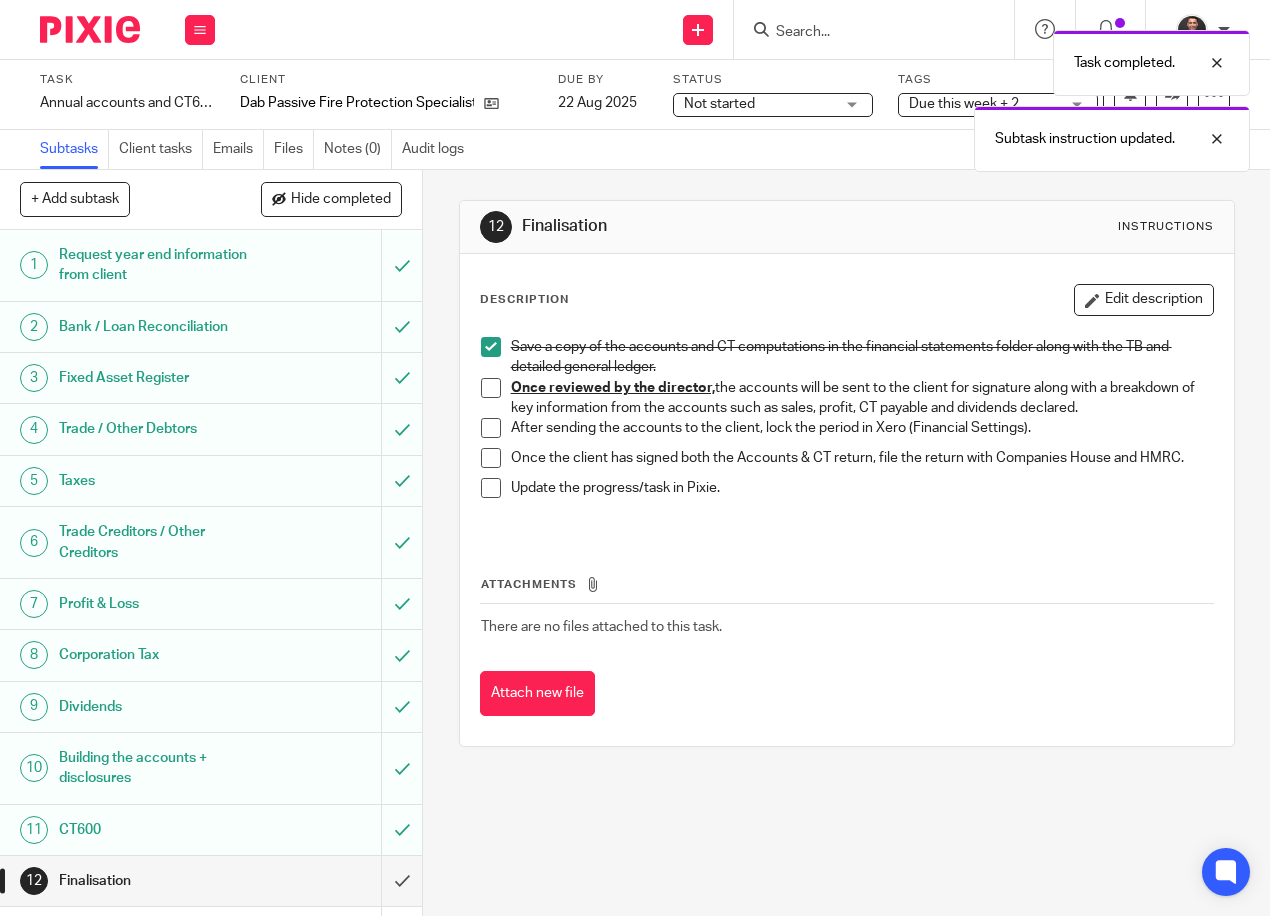 click on "Task completed. Subtask instruction updated." at bounding box center [942, 96] 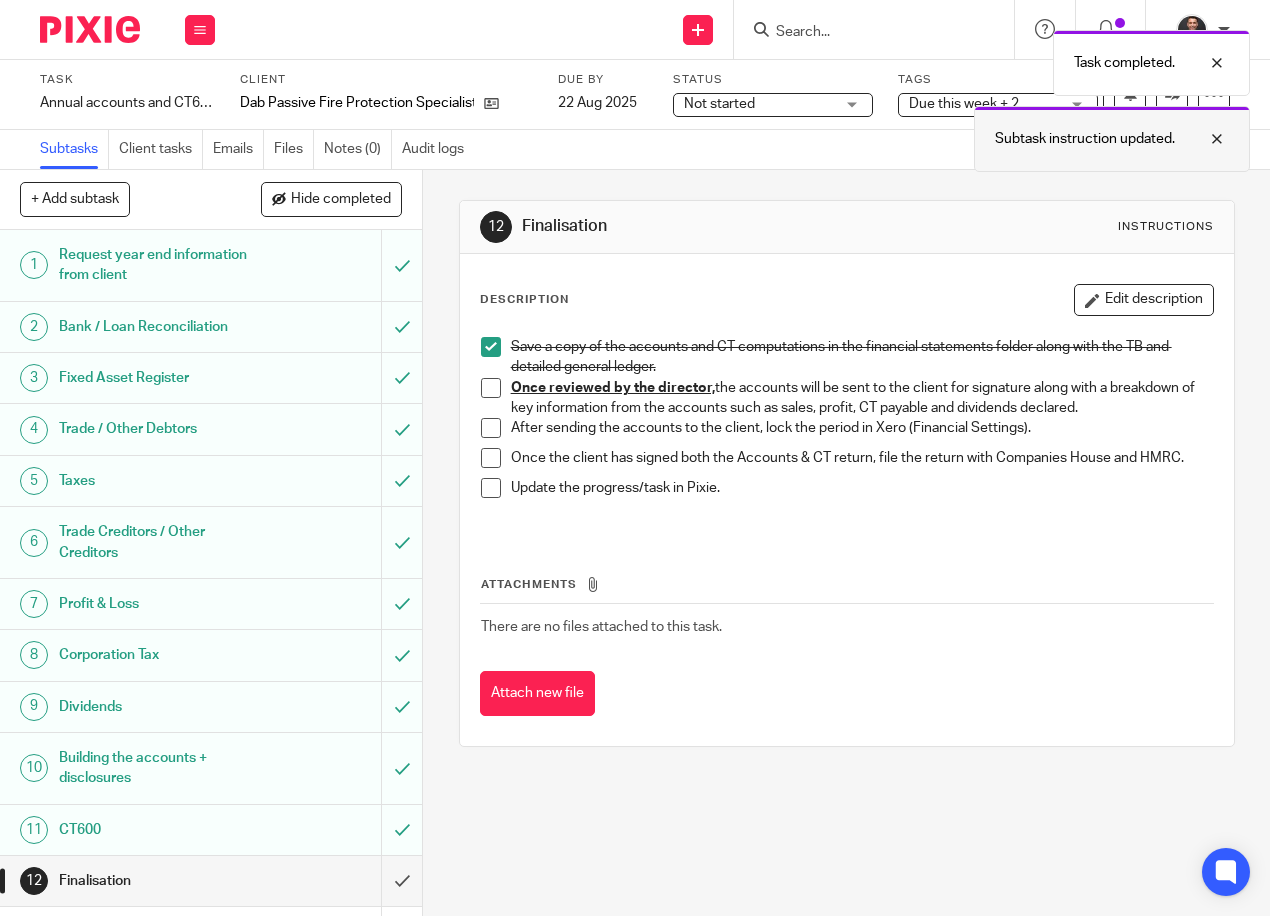 drag, startPoint x: 1221, startPoint y: 132, endPoint x: 707, endPoint y: 135, distance: 514.0087 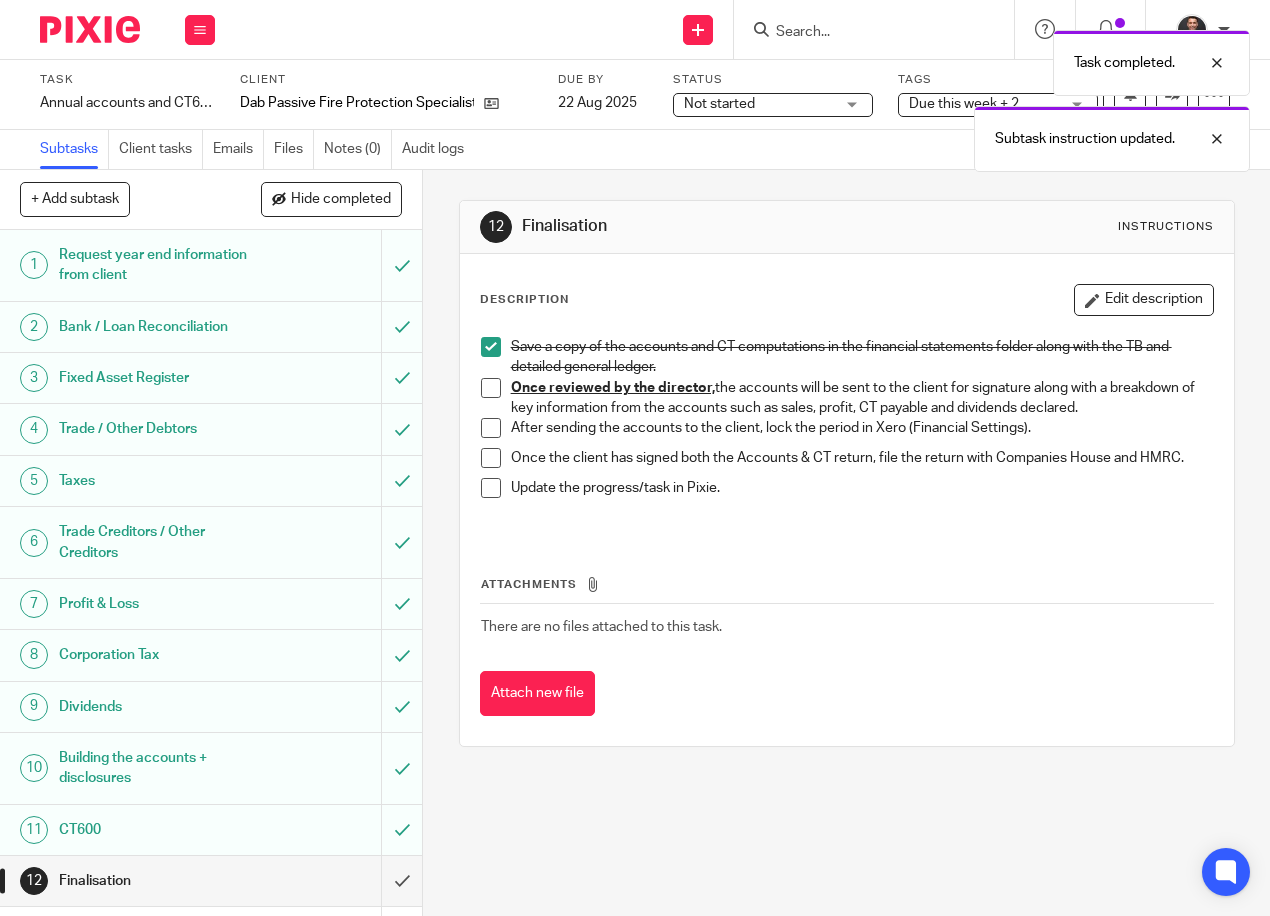 click at bounding box center [1202, 139] 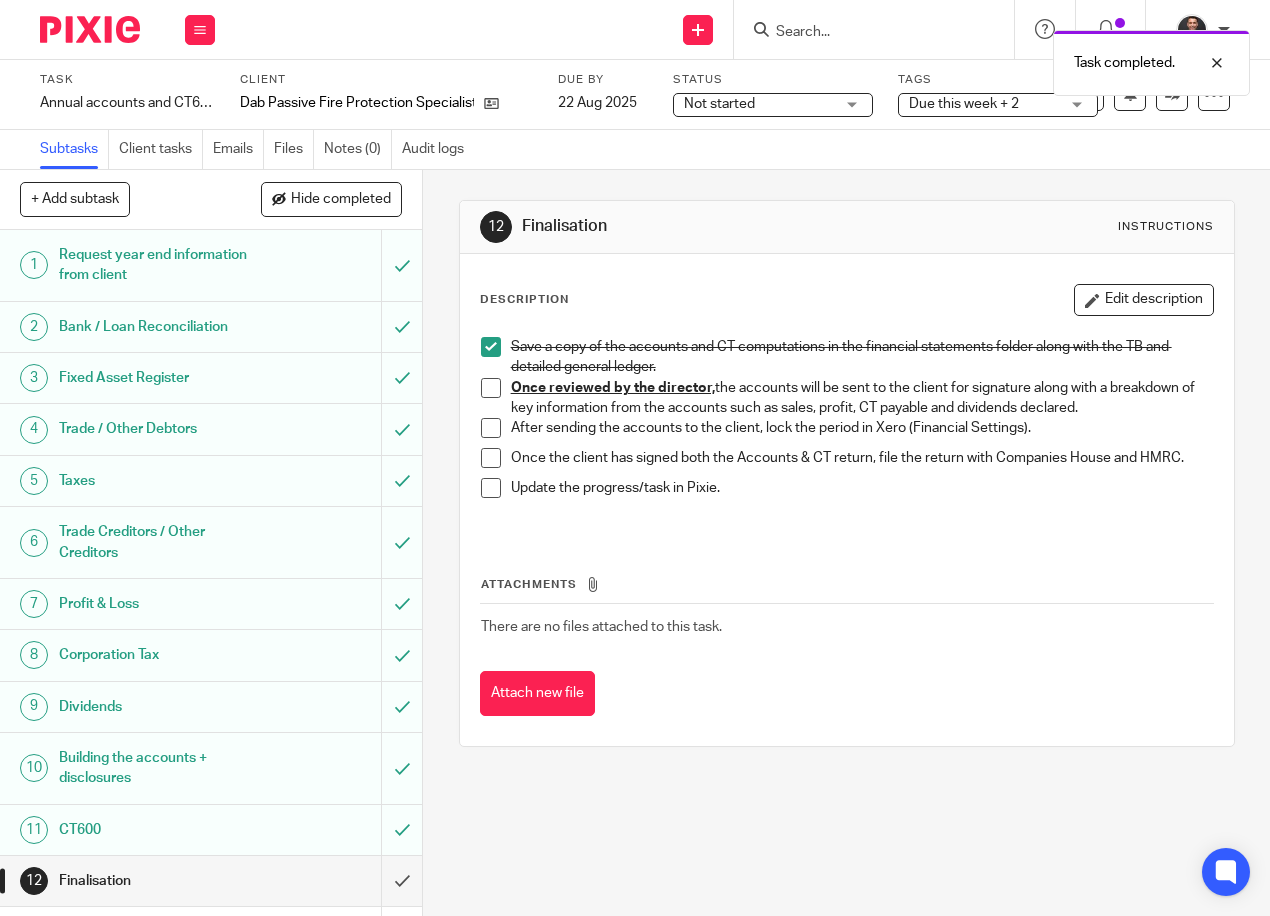 click on "Task completed. Subtask instruction updated." at bounding box center [942, 96] 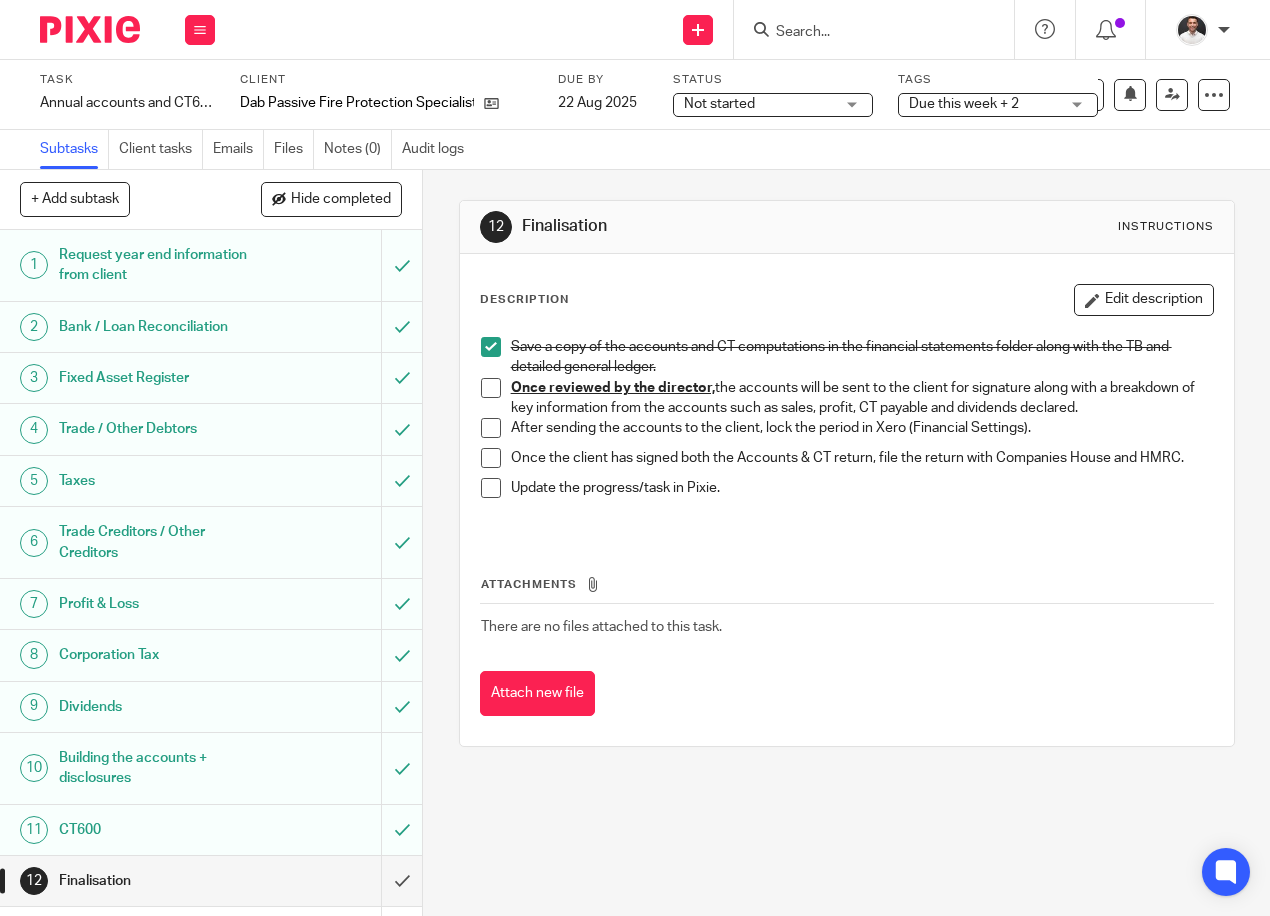 click on "Not started
Not started" at bounding box center [773, 105] 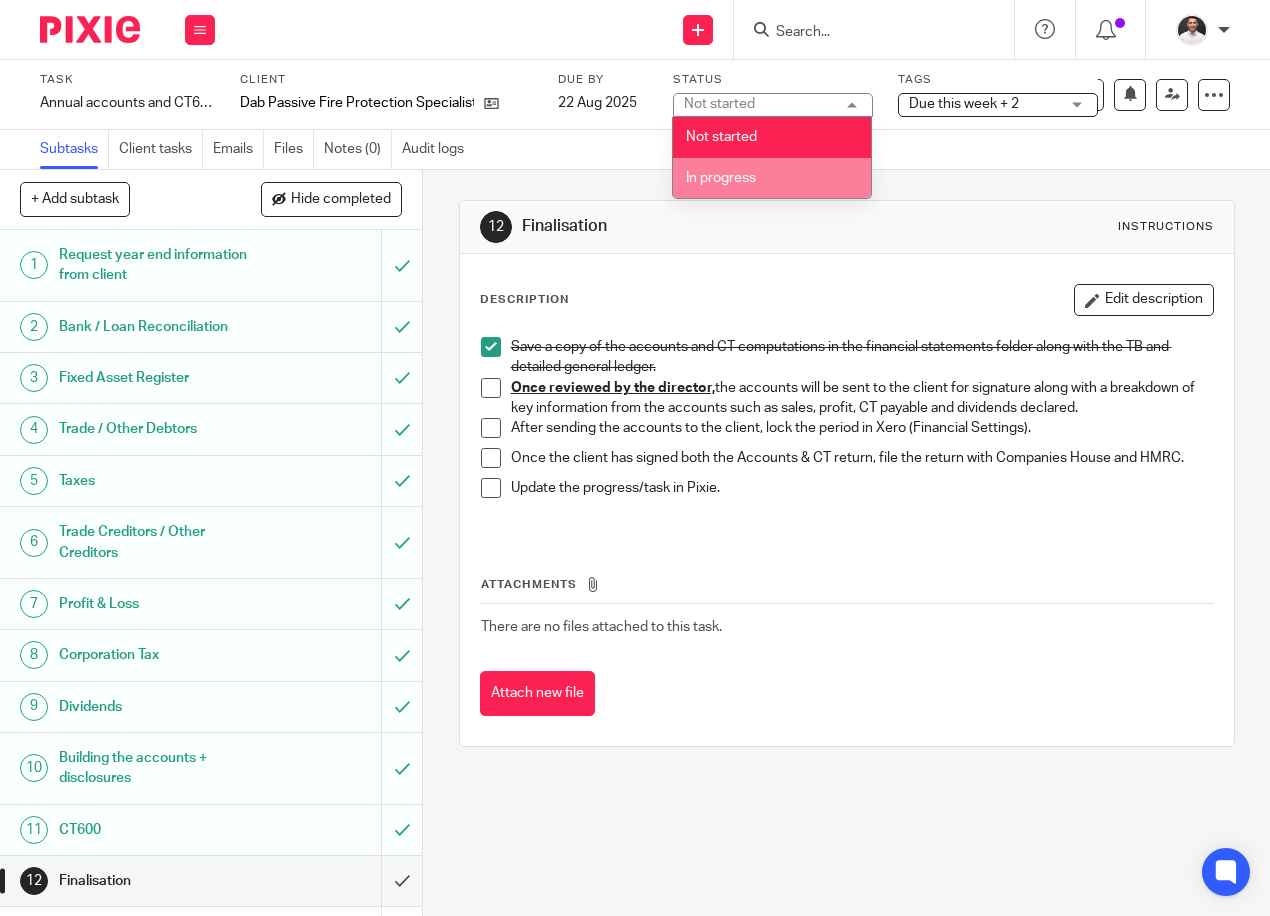 click on "In progress" at bounding box center [772, 178] 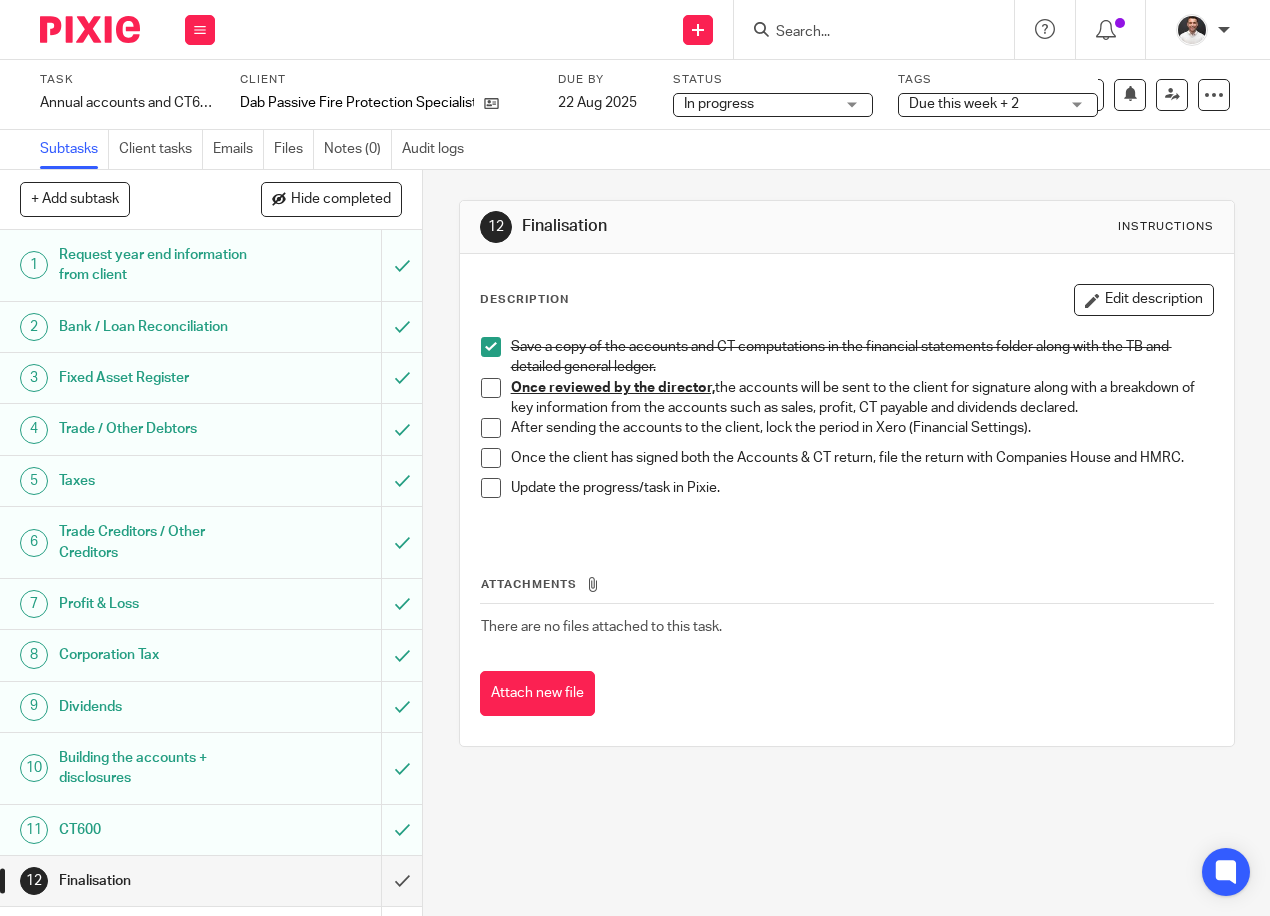 click on "Due this week + 2" at bounding box center (998, 105) 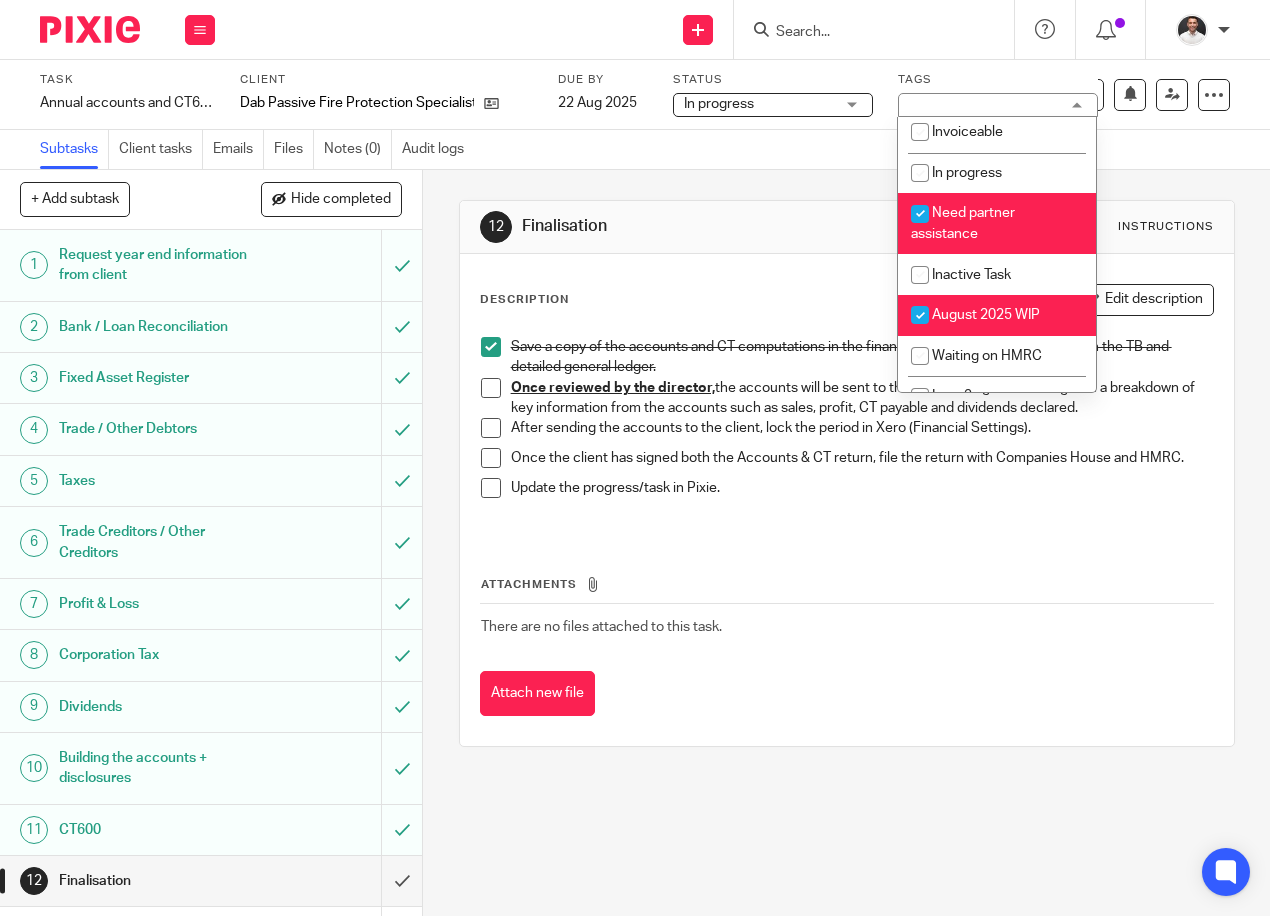 scroll, scrollTop: 323, scrollLeft: 0, axis: vertical 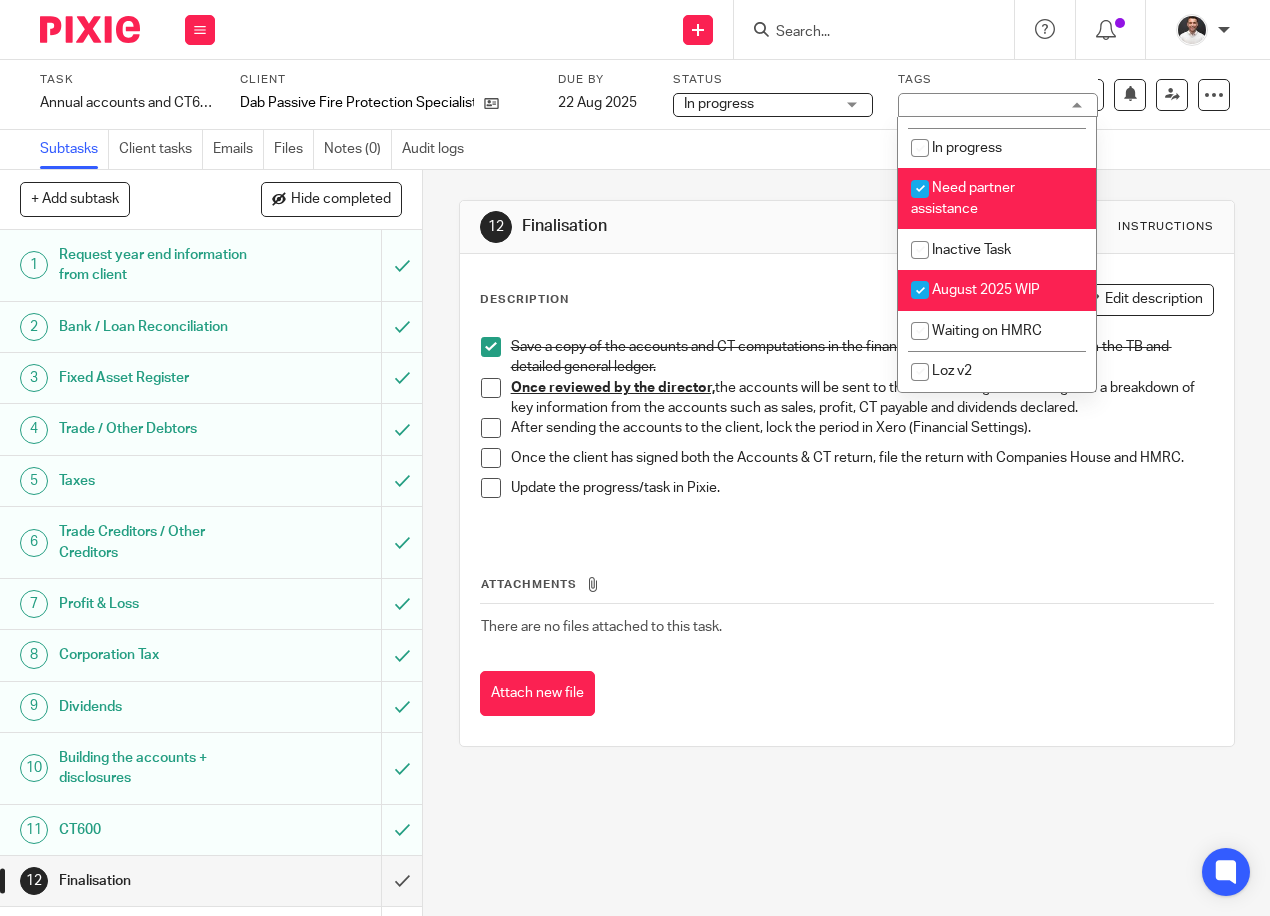 click at bounding box center (920, 189) 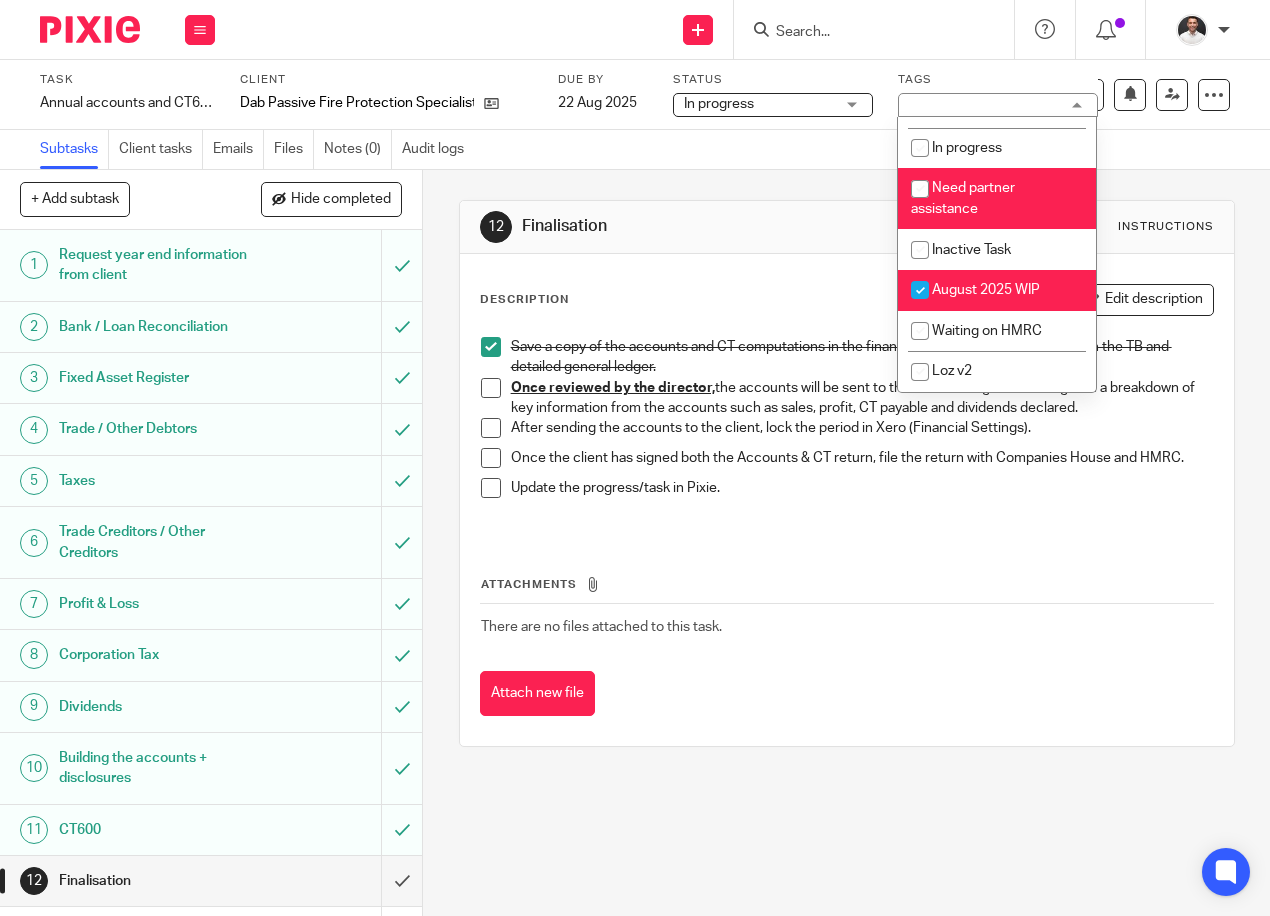 checkbox on "false" 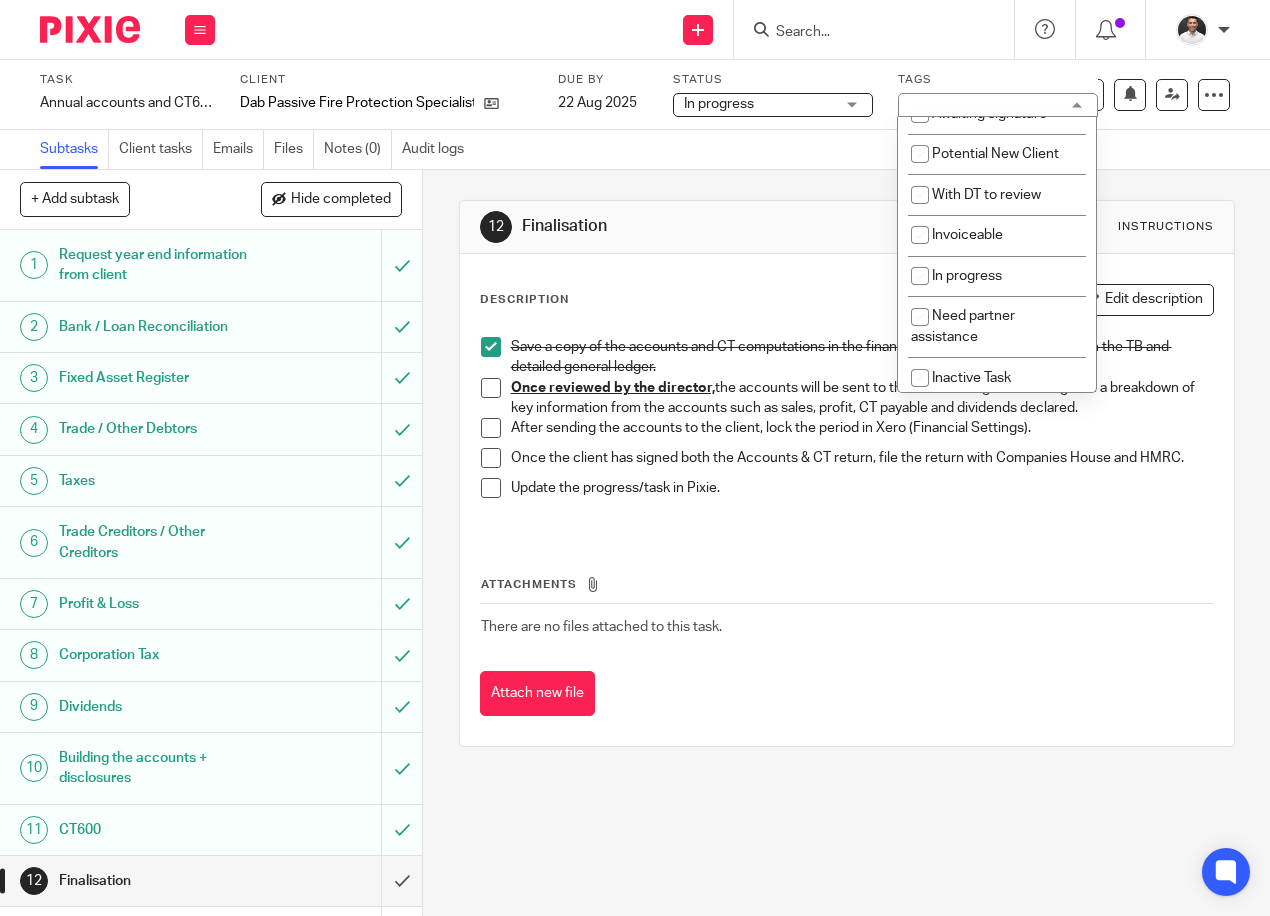 scroll, scrollTop: 175, scrollLeft: 0, axis: vertical 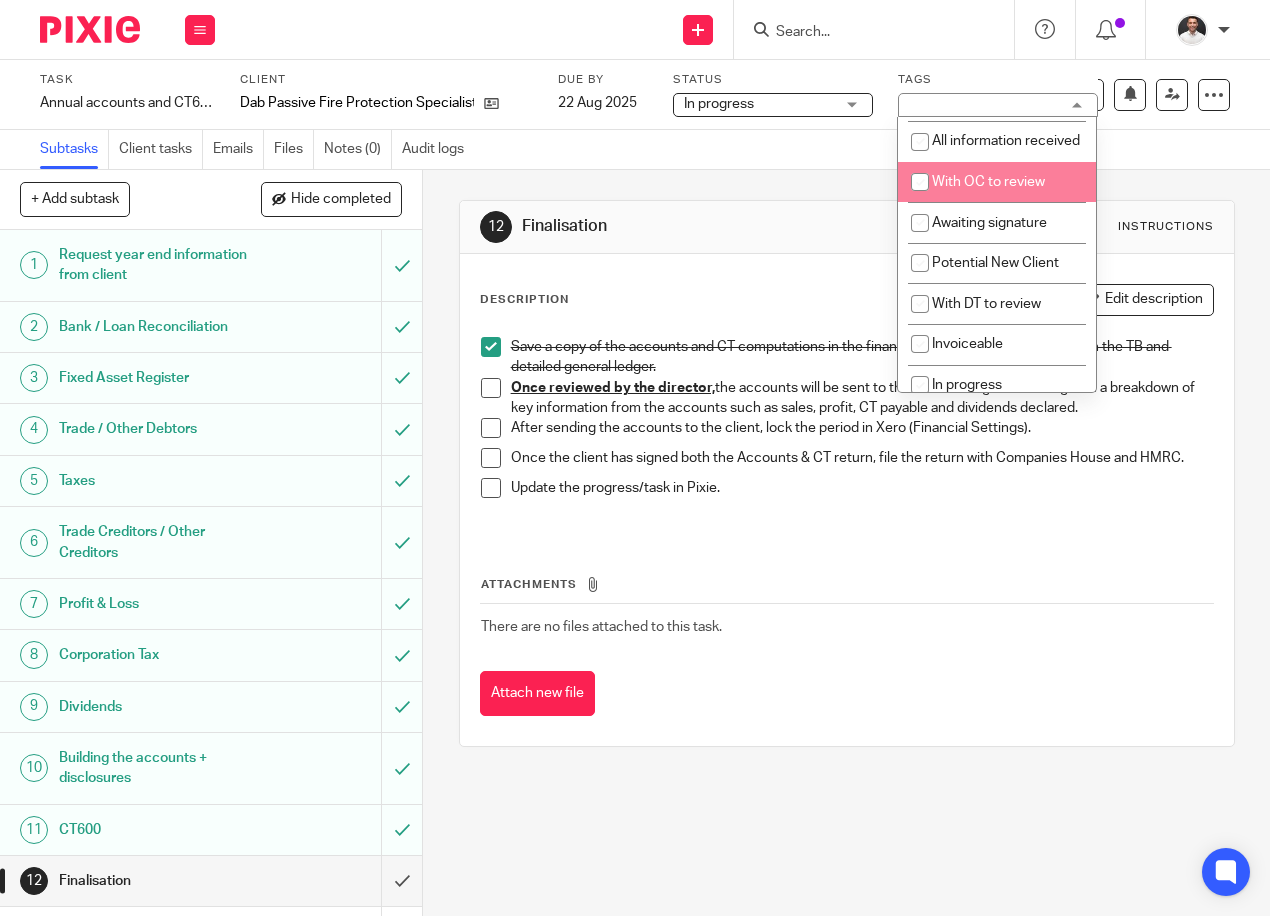 click on "With OC to review" at bounding box center (988, 182) 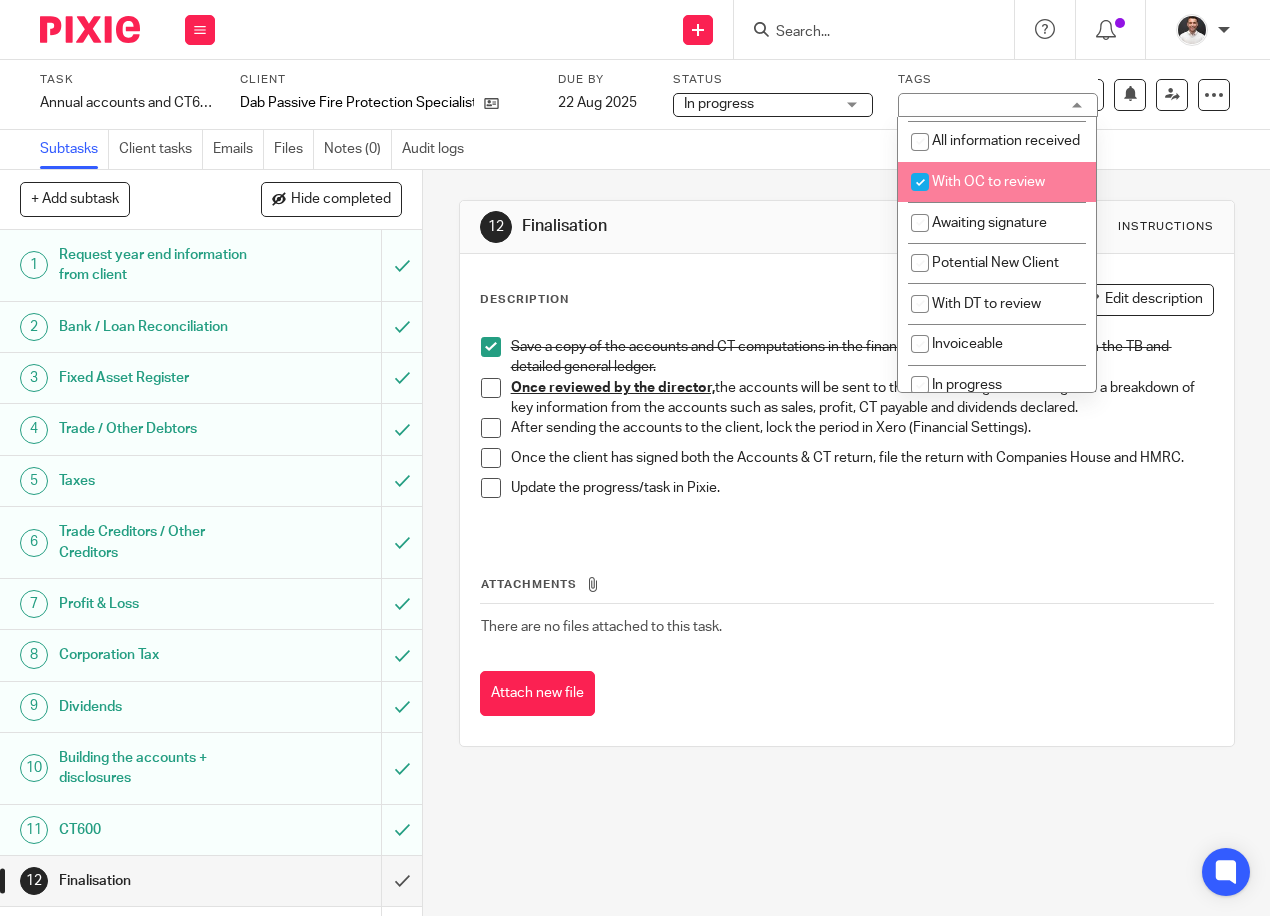 checkbox on "true" 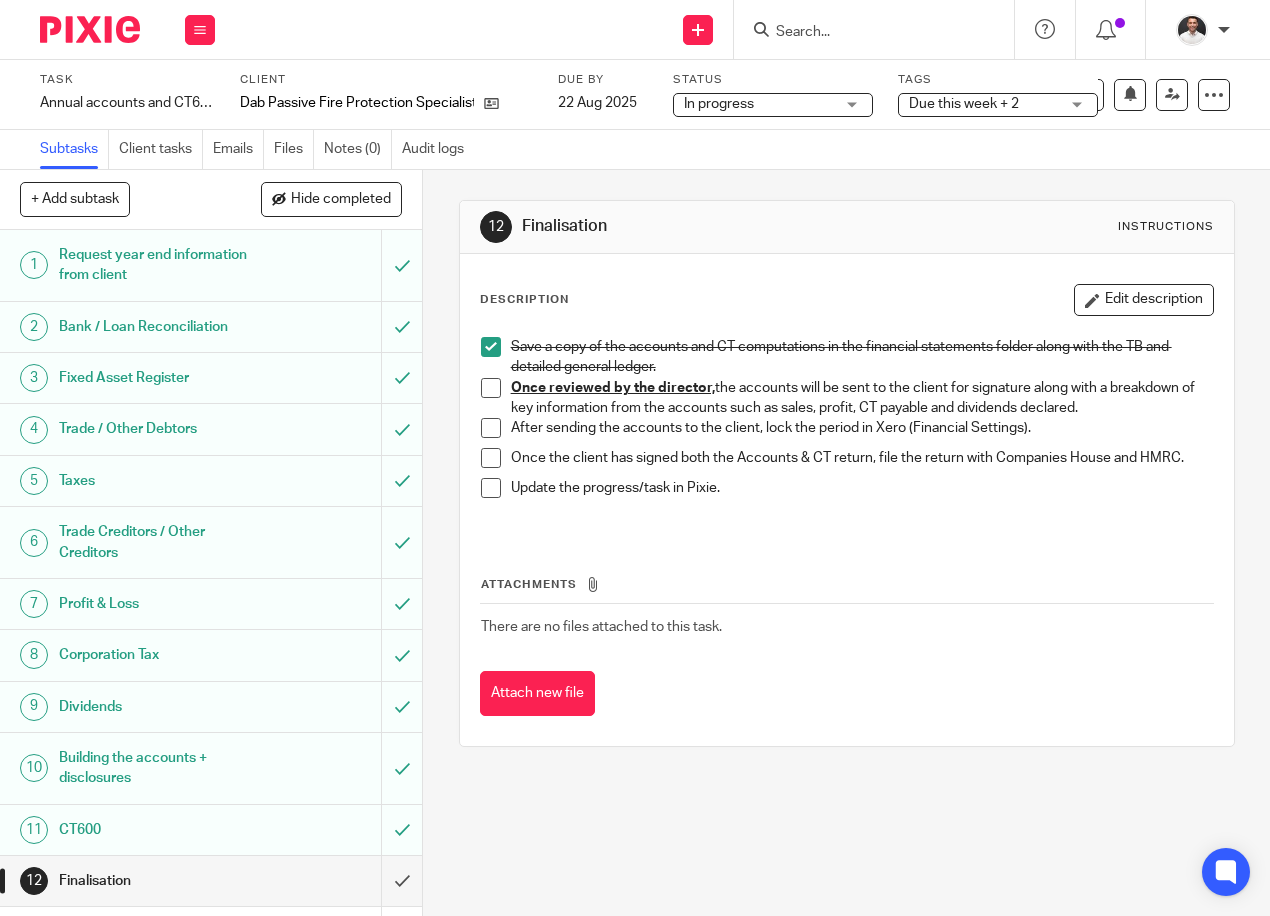 click on "Finalisation" at bounding box center [705, 226] 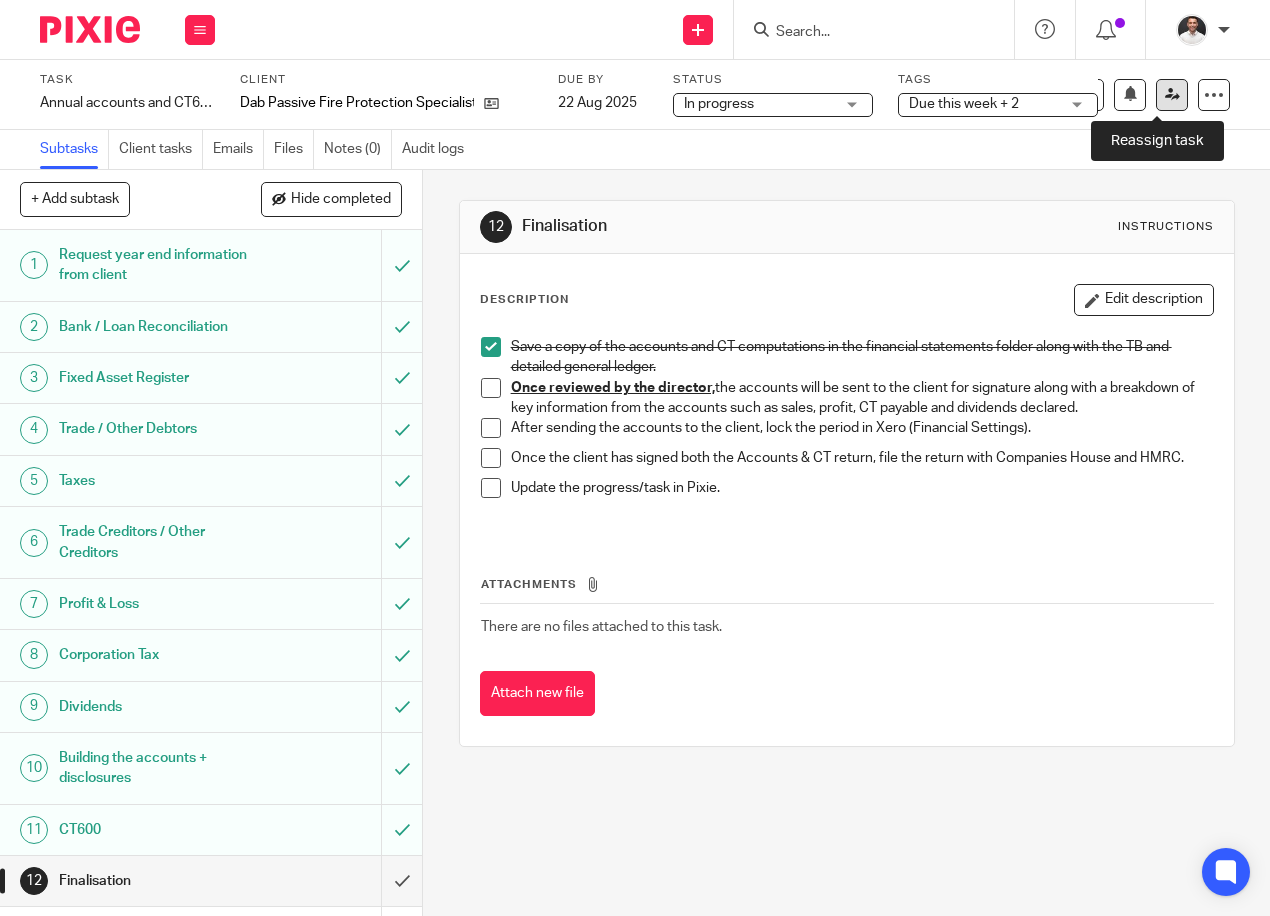 click at bounding box center (1172, 94) 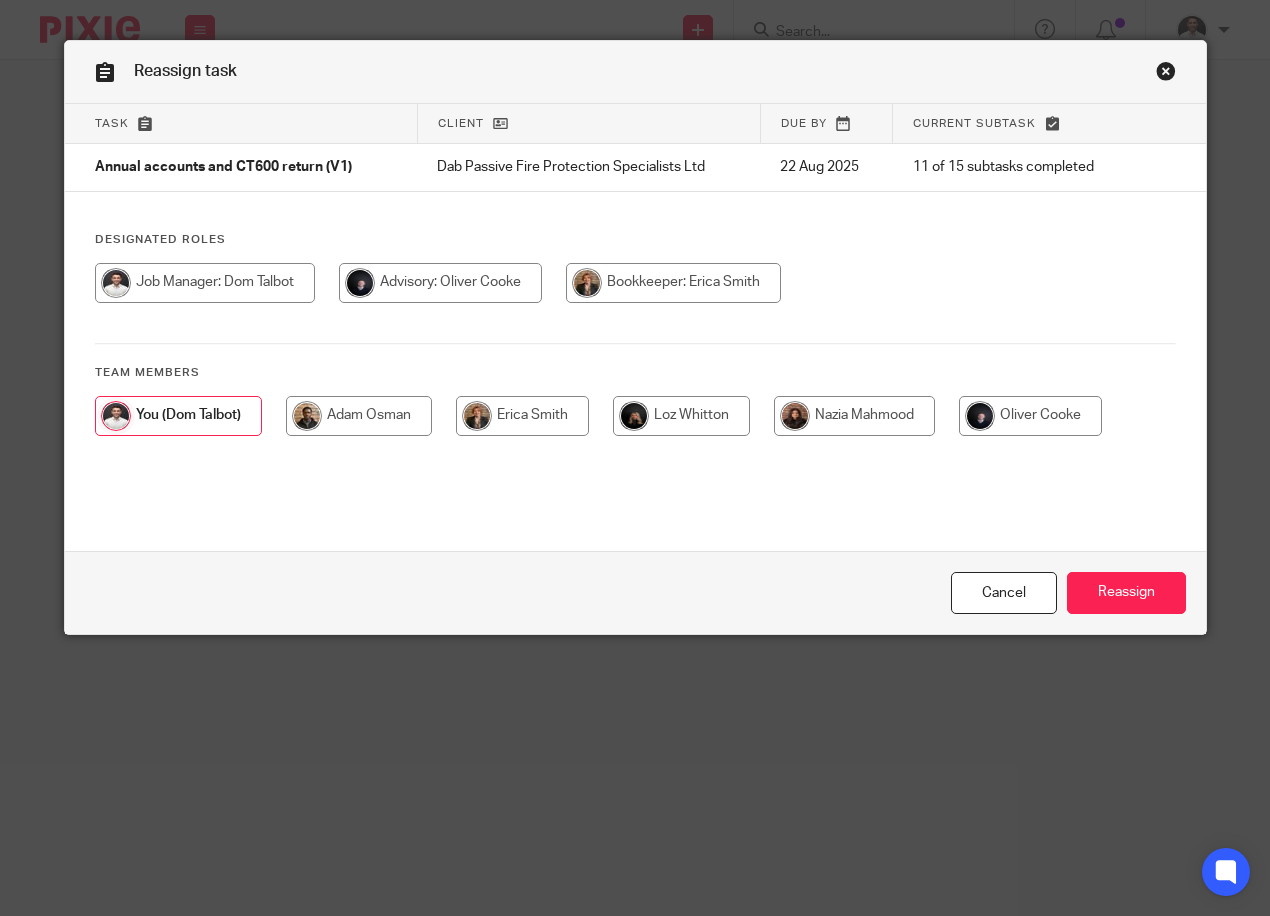 scroll, scrollTop: 0, scrollLeft: 0, axis: both 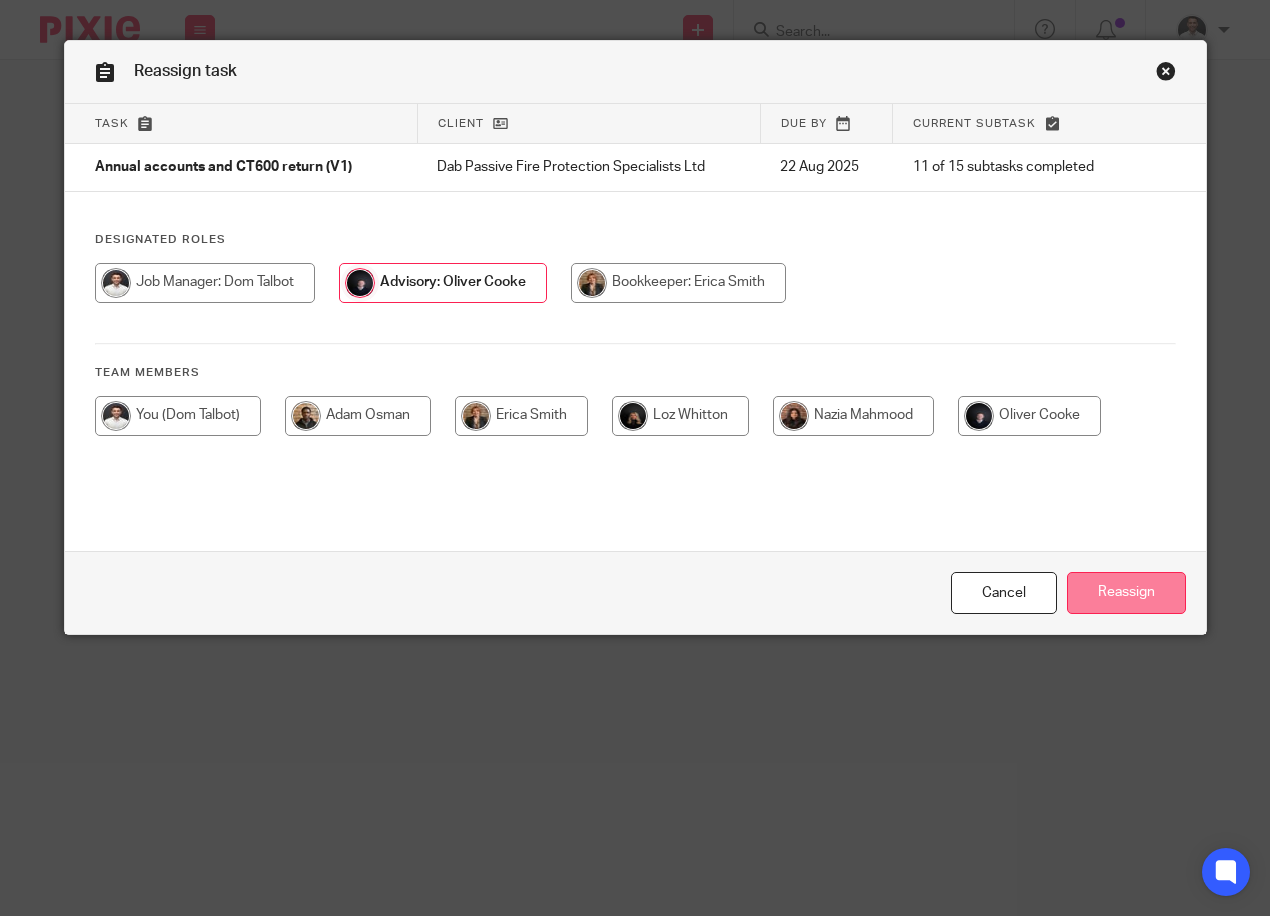click on "Reassign" at bounding box center (1126, 593) 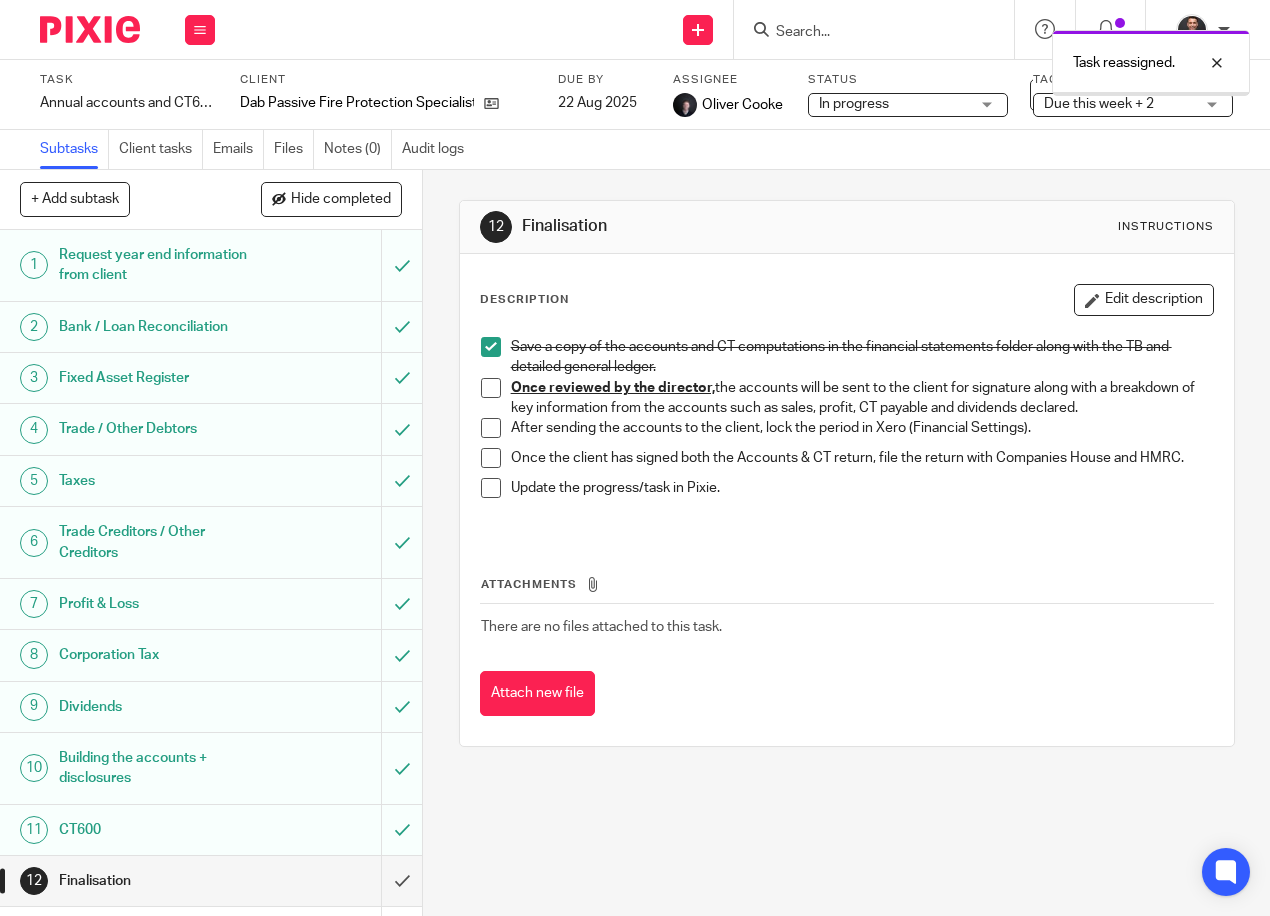 scroll, scrollTop: 0, scrollLeft: 0, axis: both 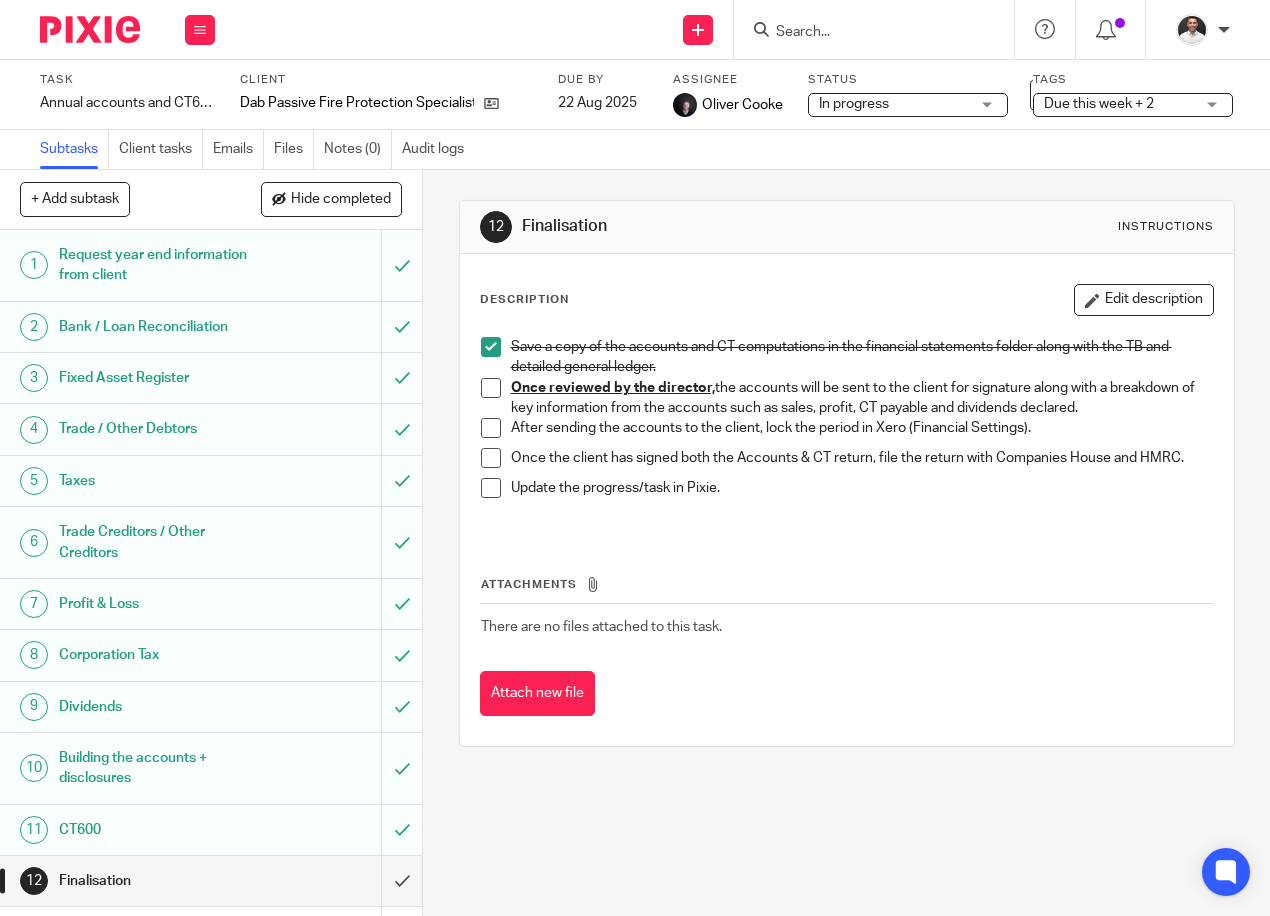 click at bounding box center (90, 29) 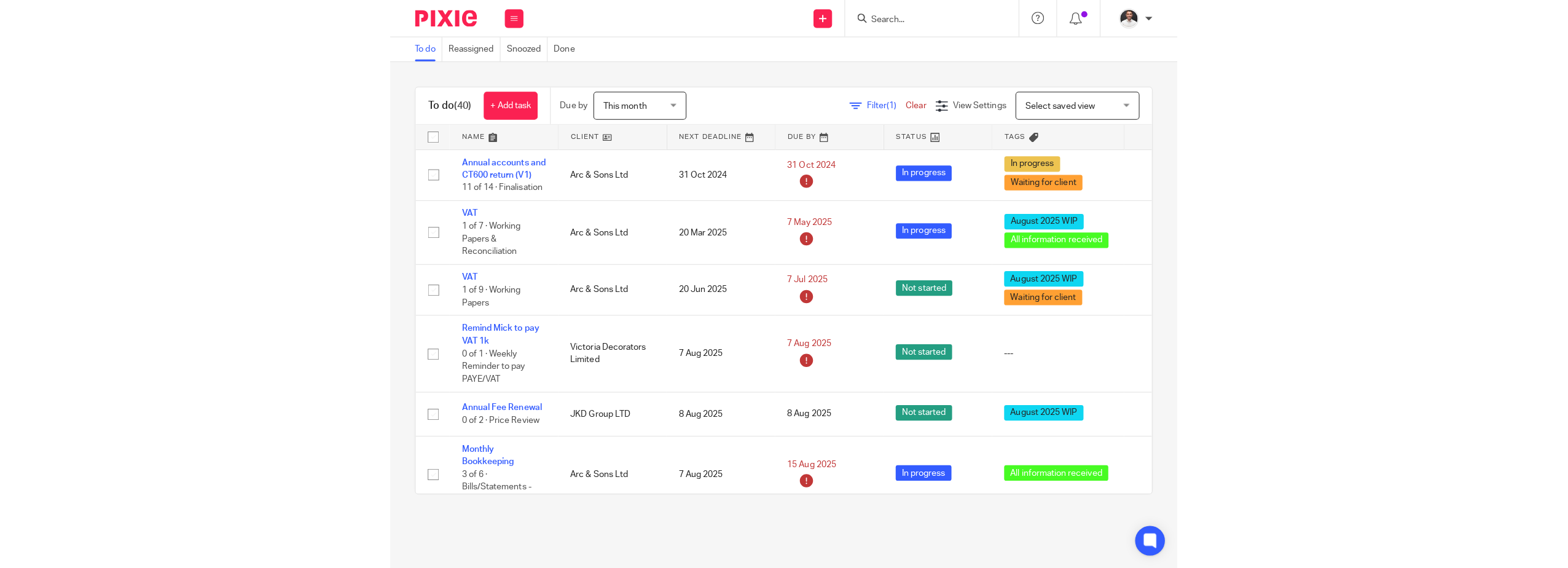 scroll, scrollTop: 0, scrollLeft: 0, axis: both 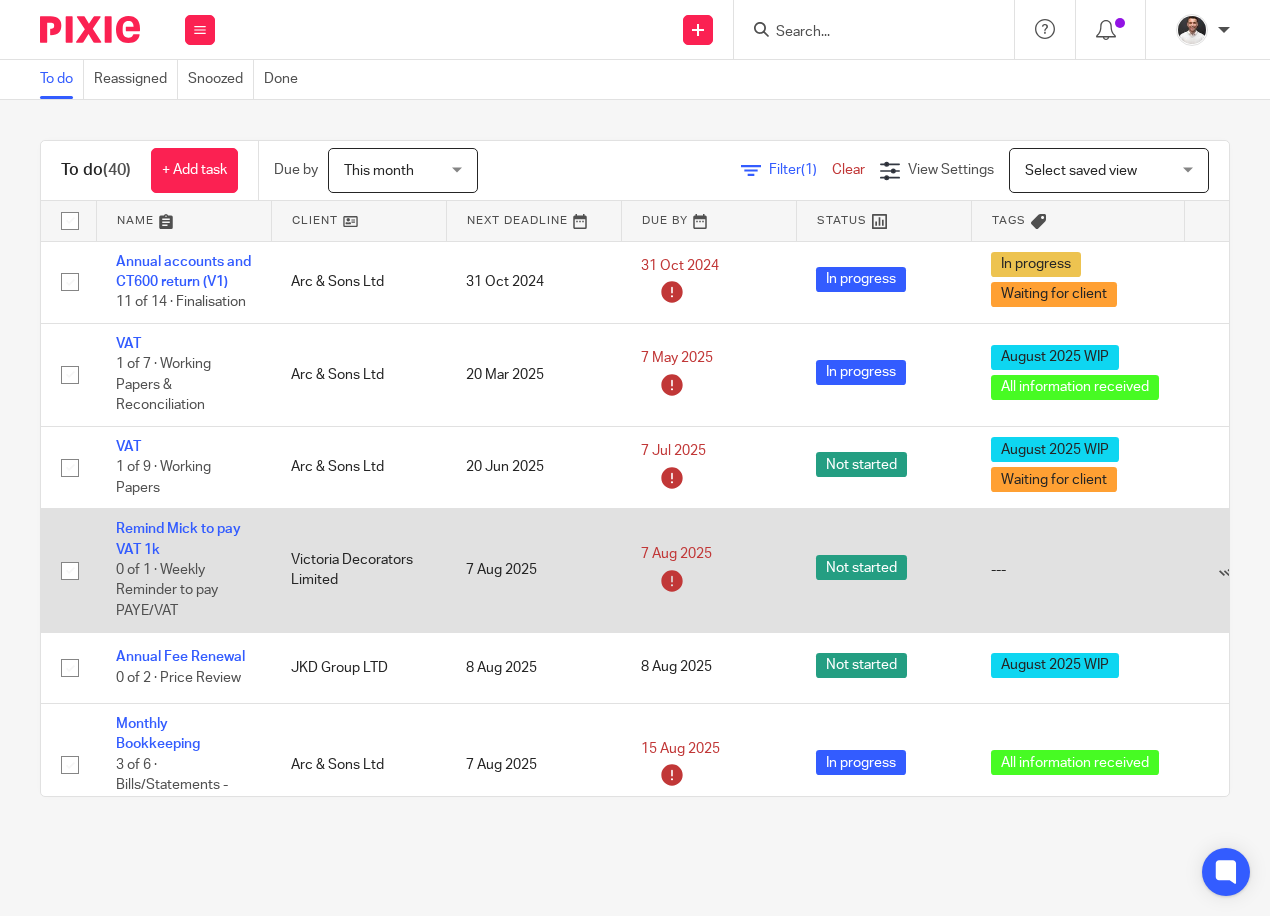 click on "---" at bounding box center (1077, 570) 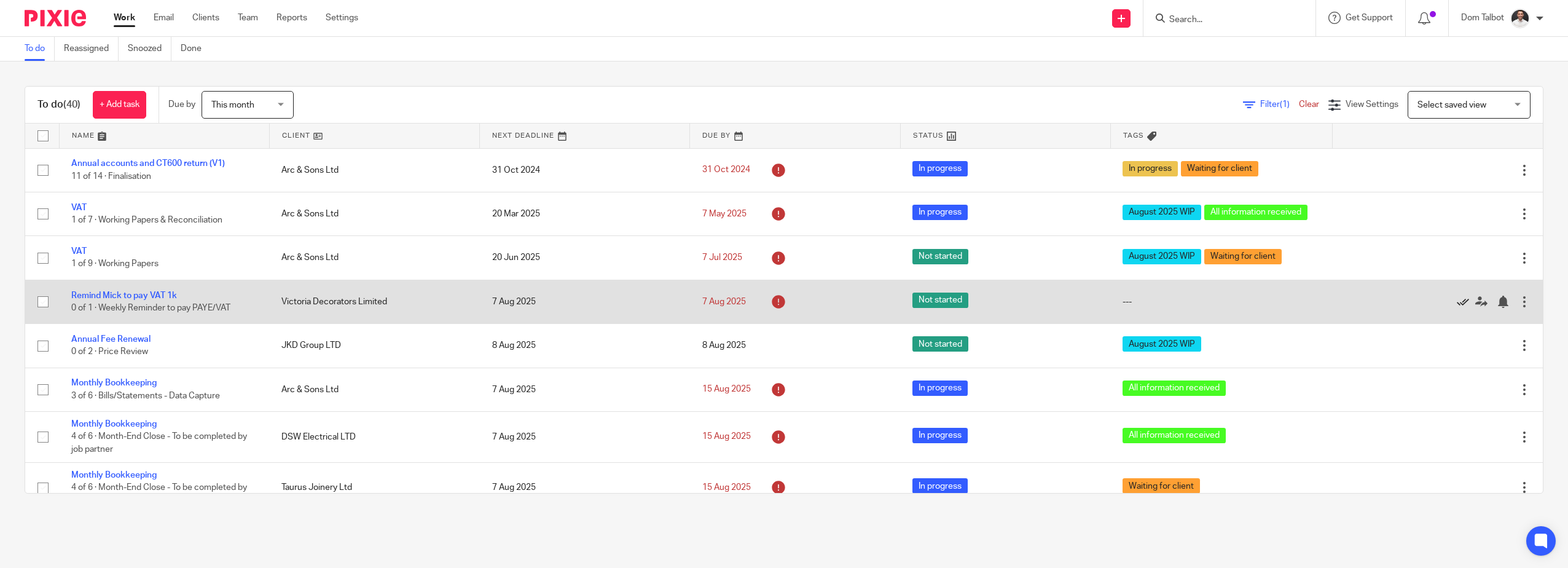 click at bounding box center (1463, 302) 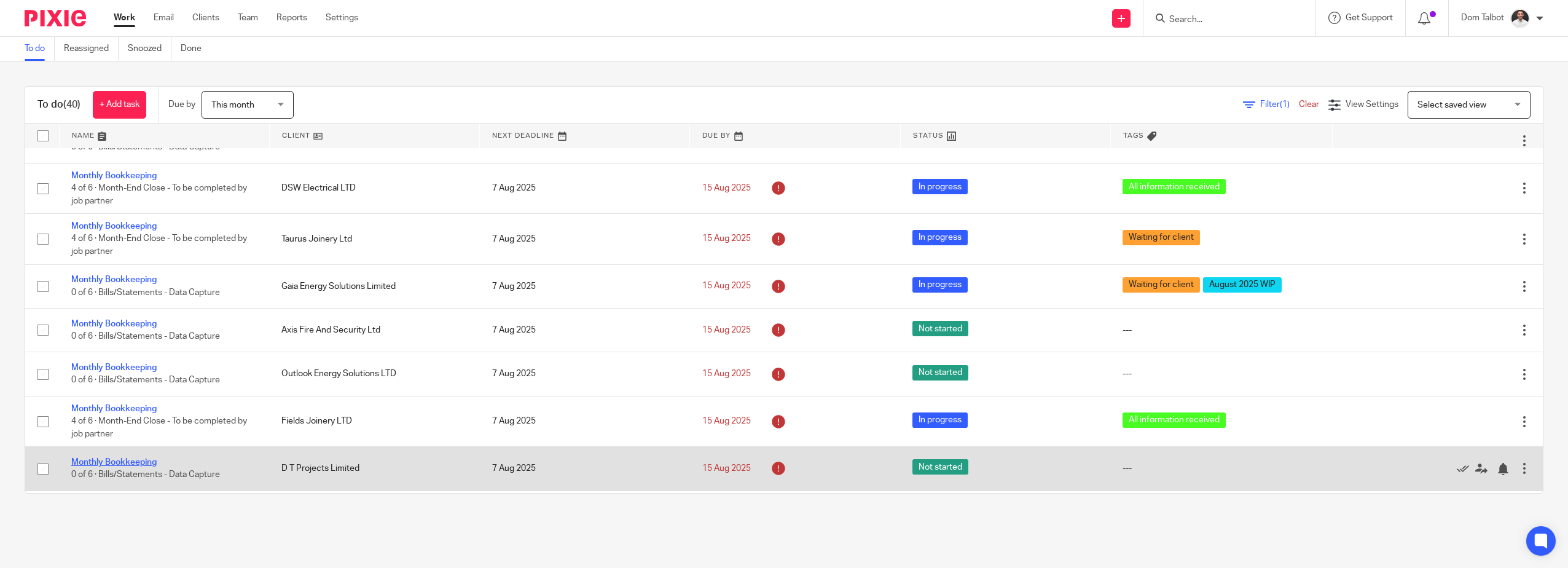 scroll, scrollTop: 410, scrollLeft: 0, axis: vertical 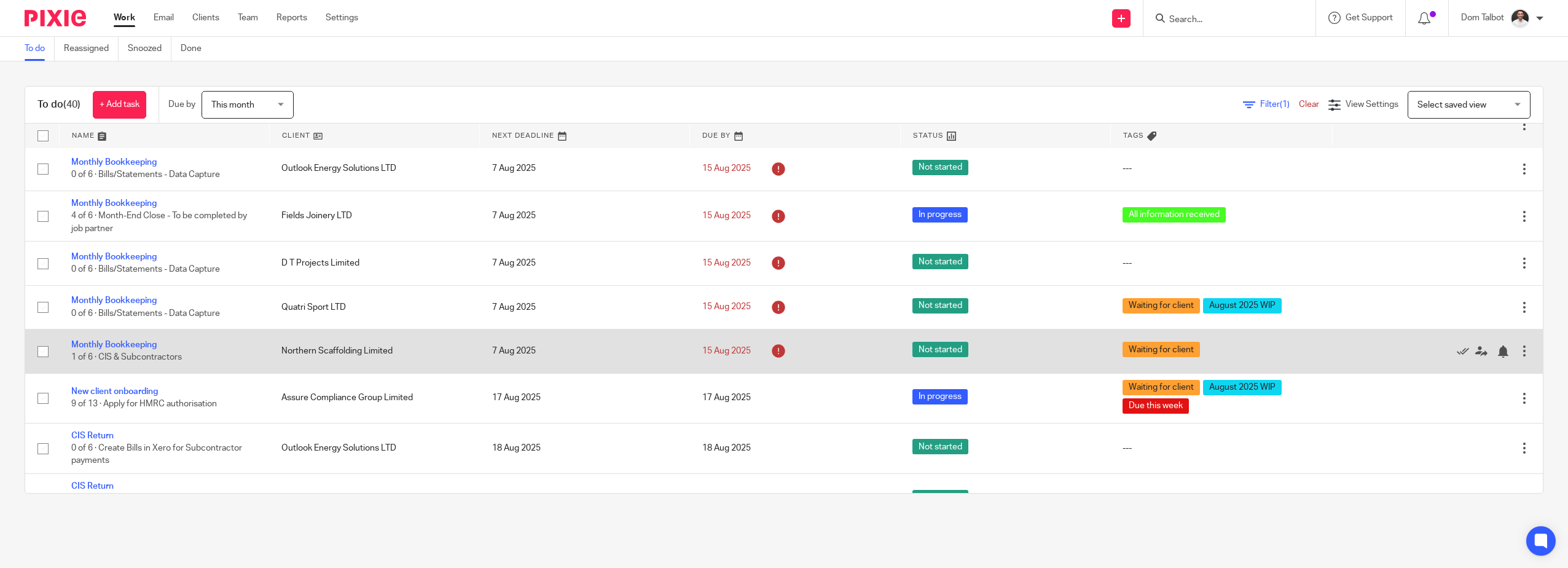 click at bounding box center [43, 352] 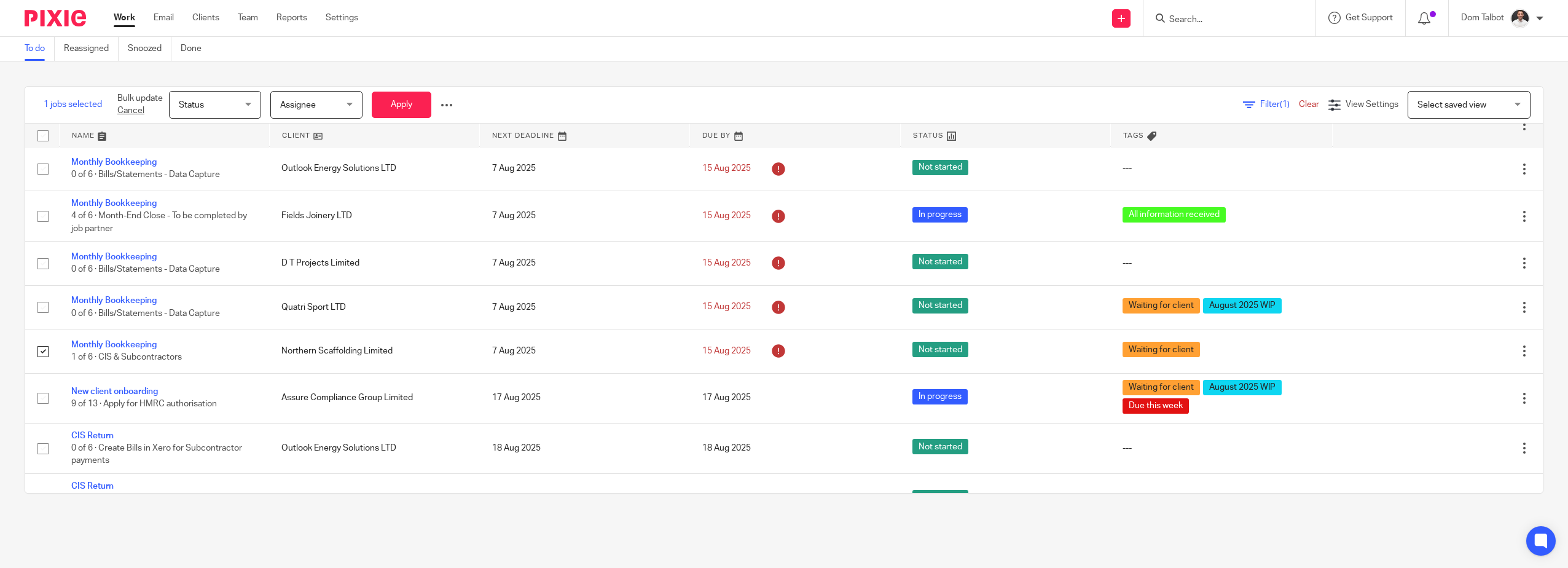 click at bounding box center [447, 105] 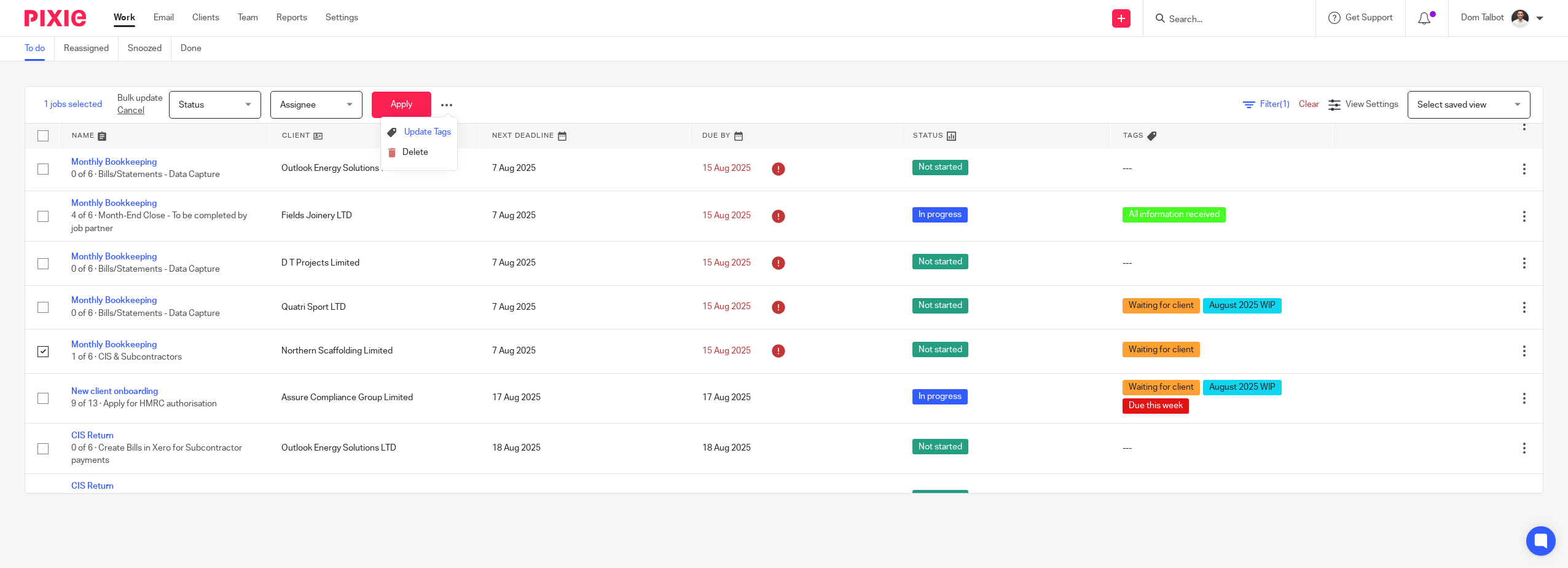 click on "Update Tags" at bounding box center [428, 132] 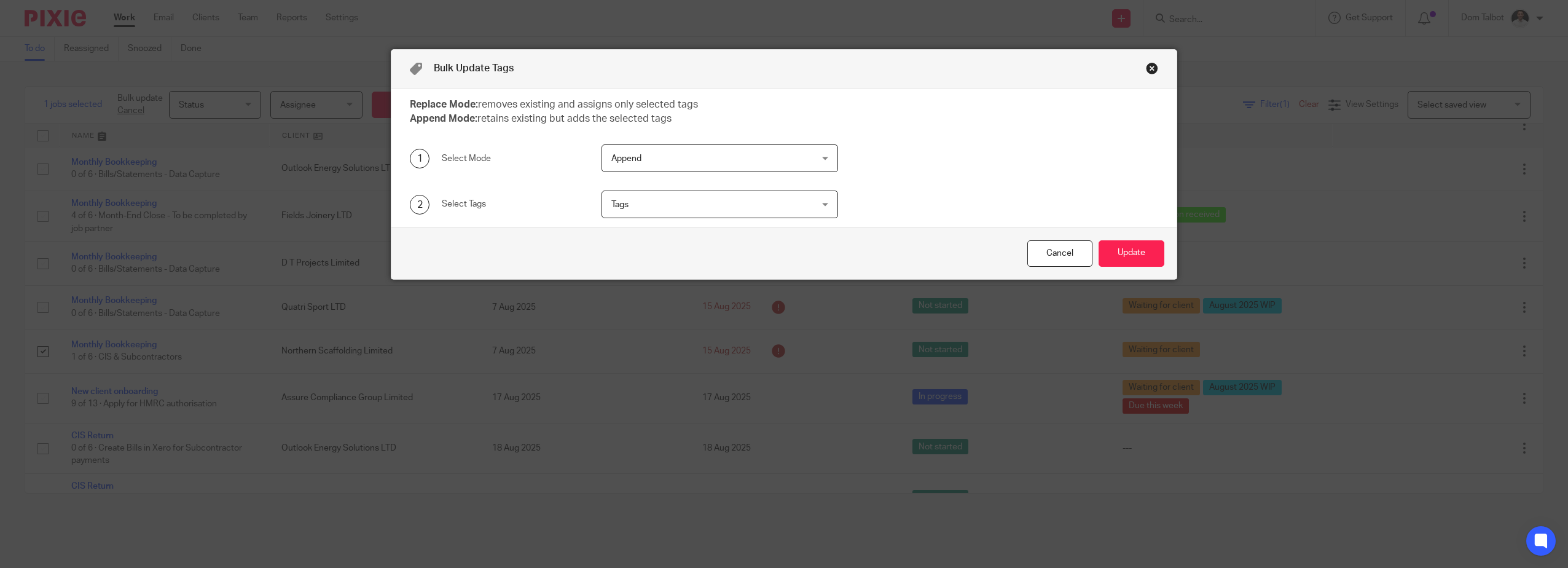 click on "2
Select Tags
Tags
All information received
August 2025 WIP
Awaiting signature
Due this week
Inactive Task
In progress
Invoiceable
Loz v2
Need partner assistance
Potential New Client
Waiting for client
Waiting on HMRC
With DT to review
With OC to review" at bounding box center (784, 204) 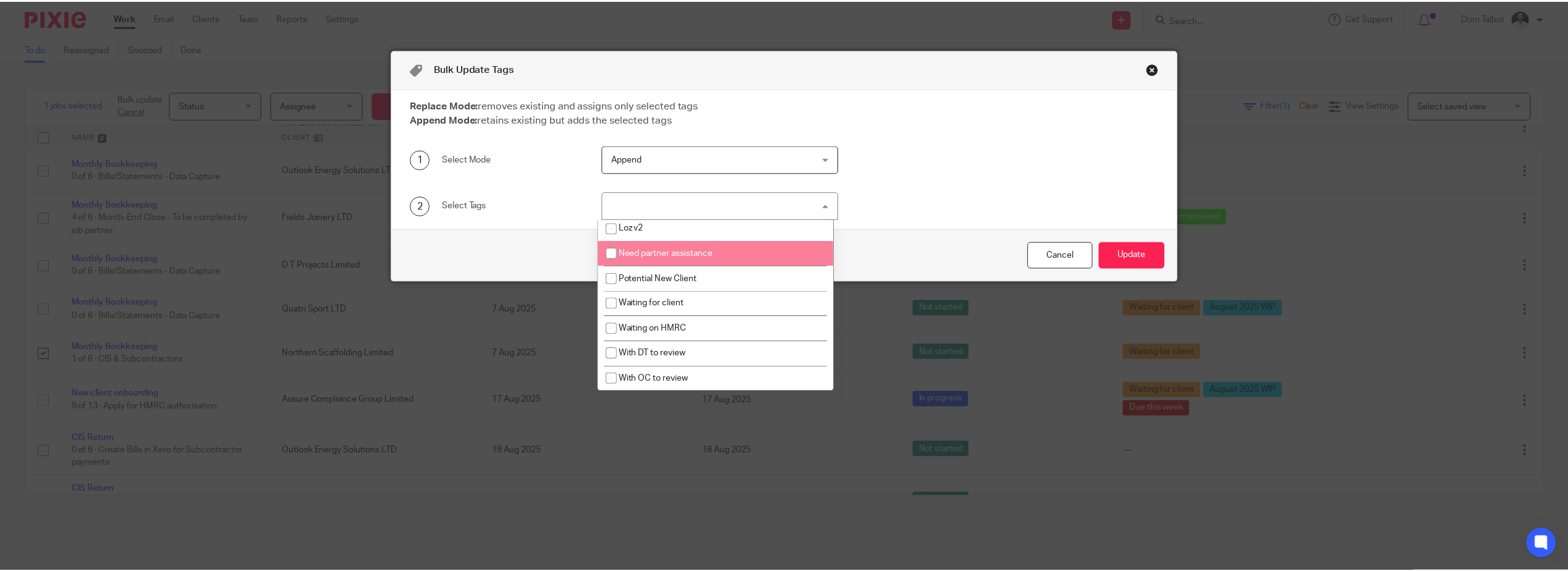 scroll, scrollTop: 0, scrollLeft: 0, axis: both 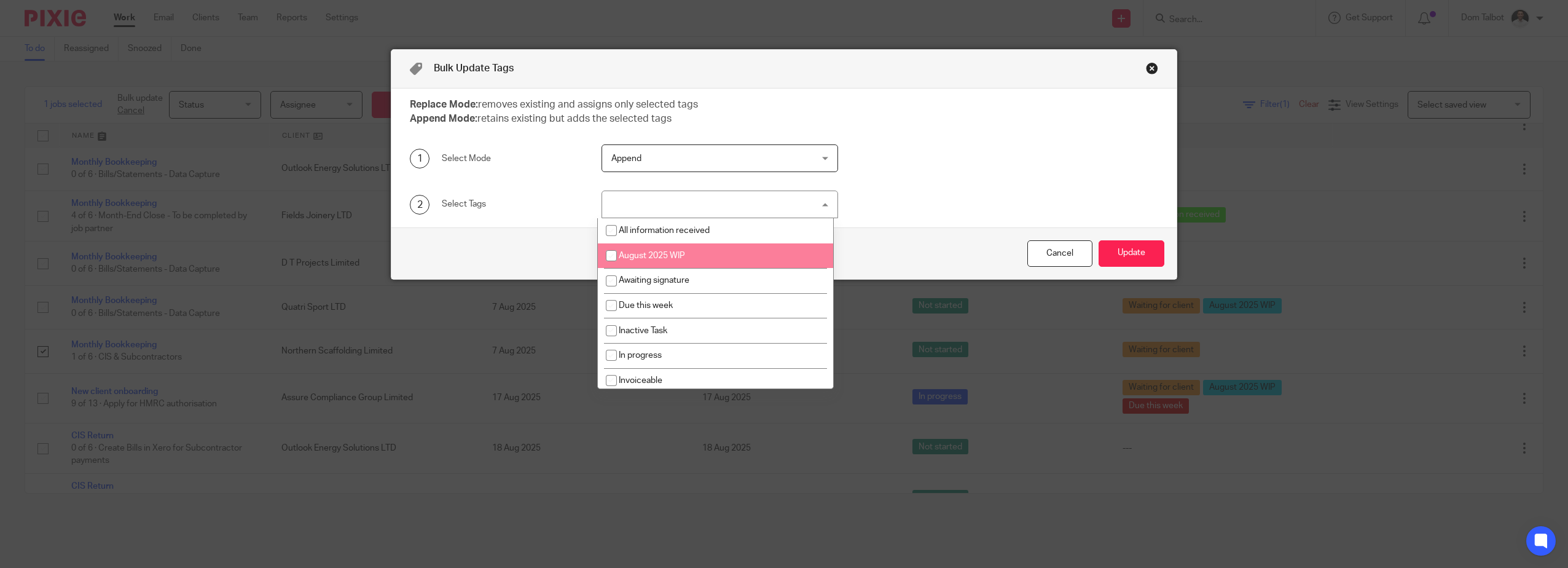 click on "August 2025 WIP" at bounding box center (715, 256) 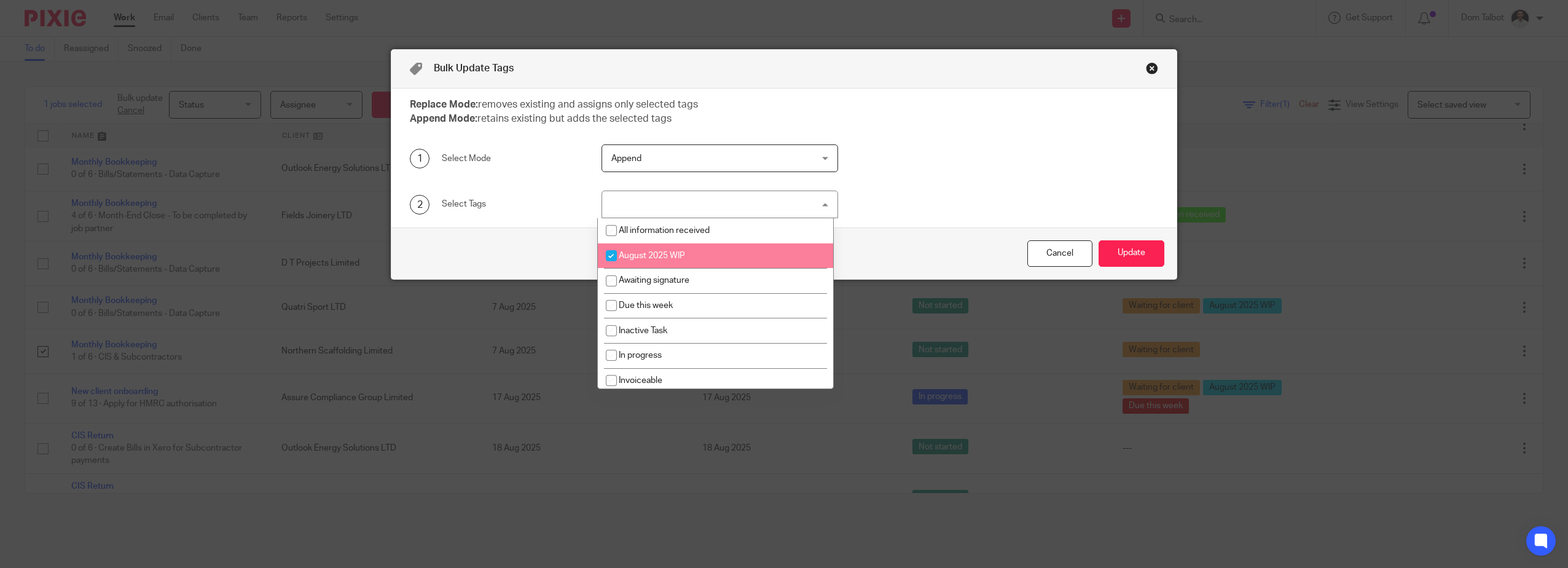checkbox on "true" 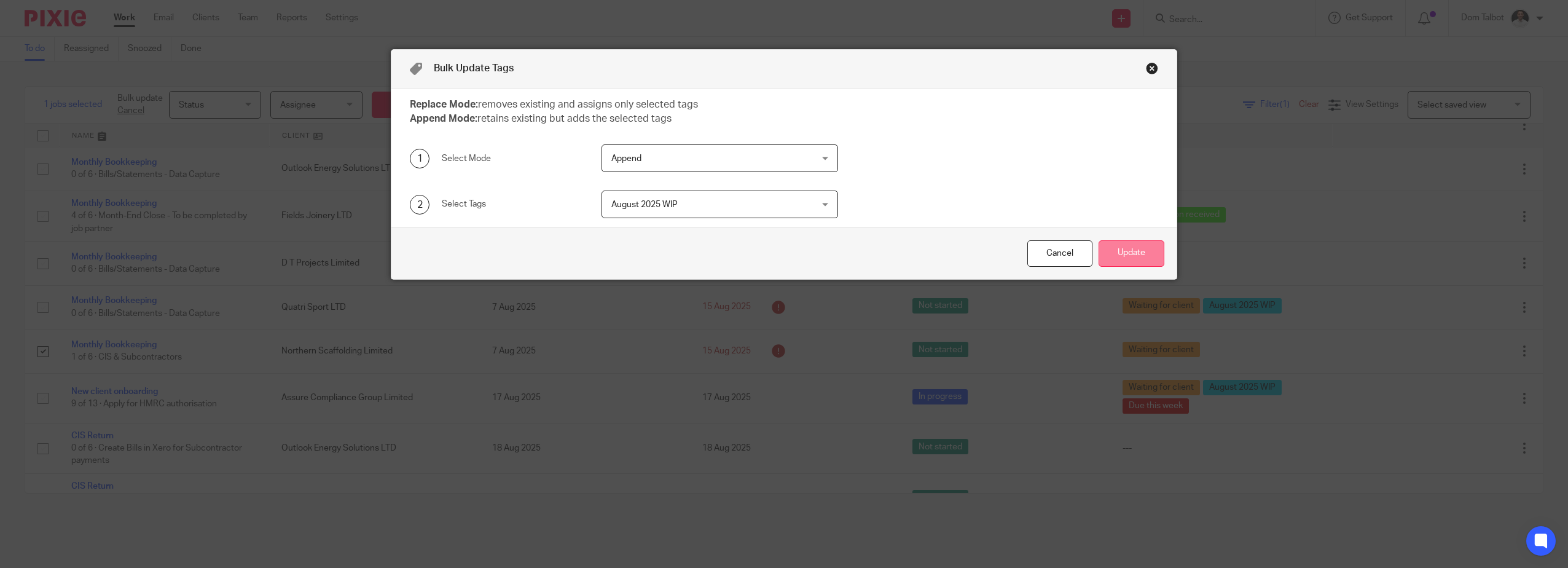 click on "Update" at bounding box center [1131, 253] 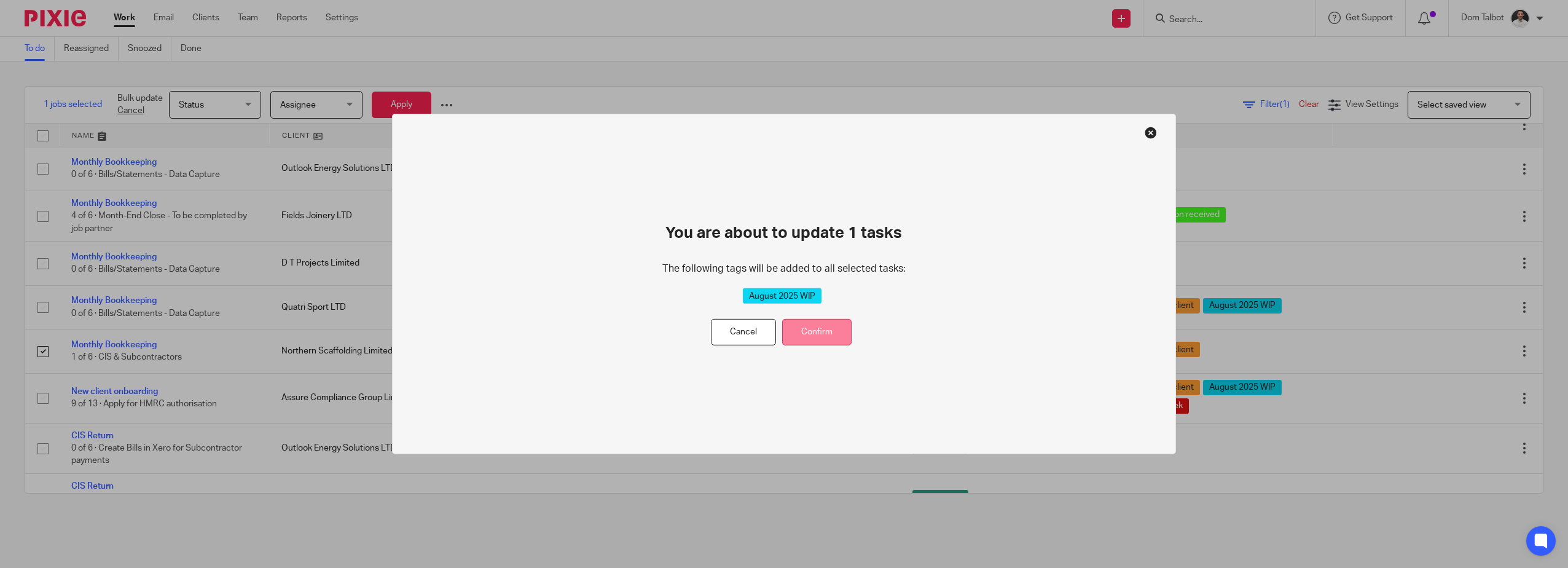 click on "Confirm" at bounding box center (817, 332) 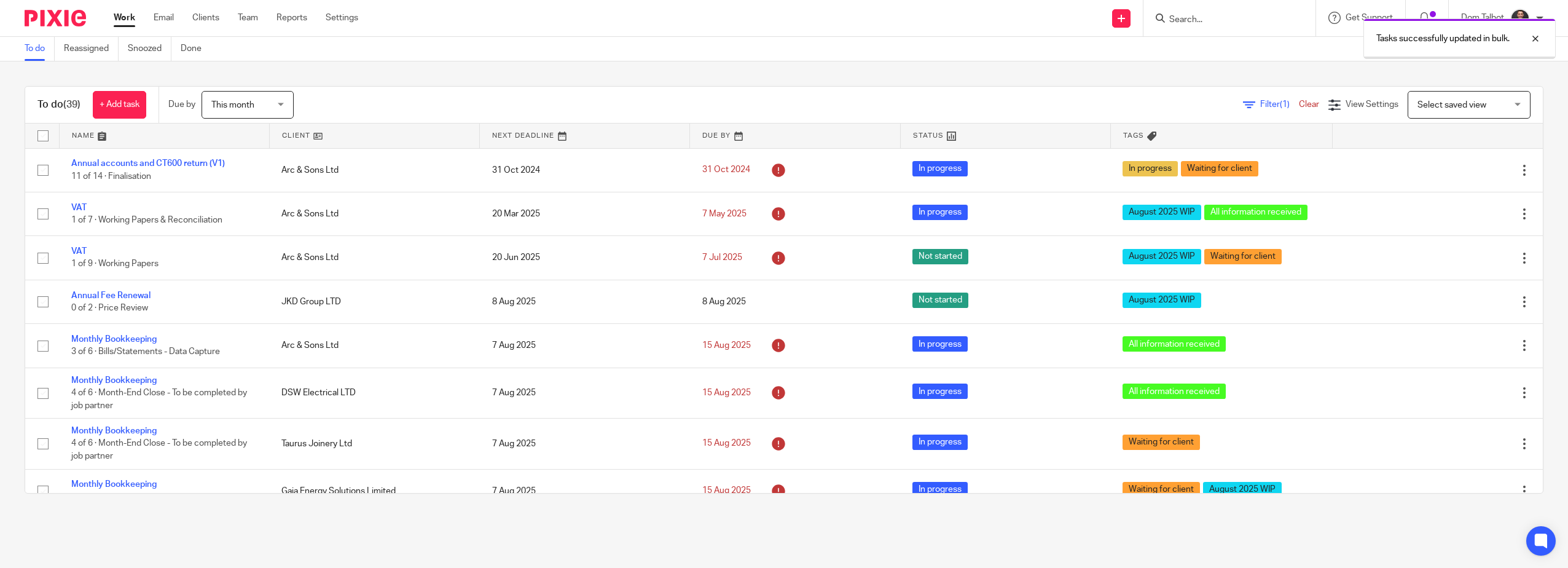 scroll, scrollTop: 0, scrollLeft: 0, axis: both 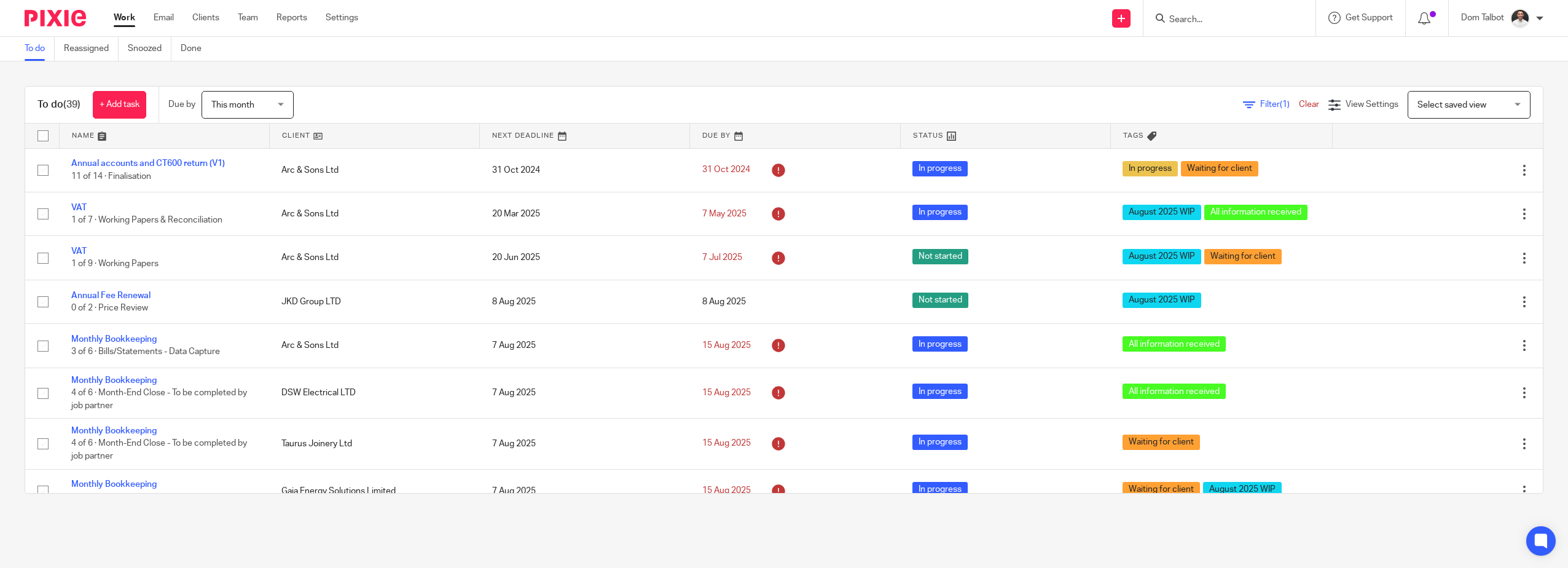 click on "To do
Reassigned
Snoozed
Done" at bounding box center (784, 49) 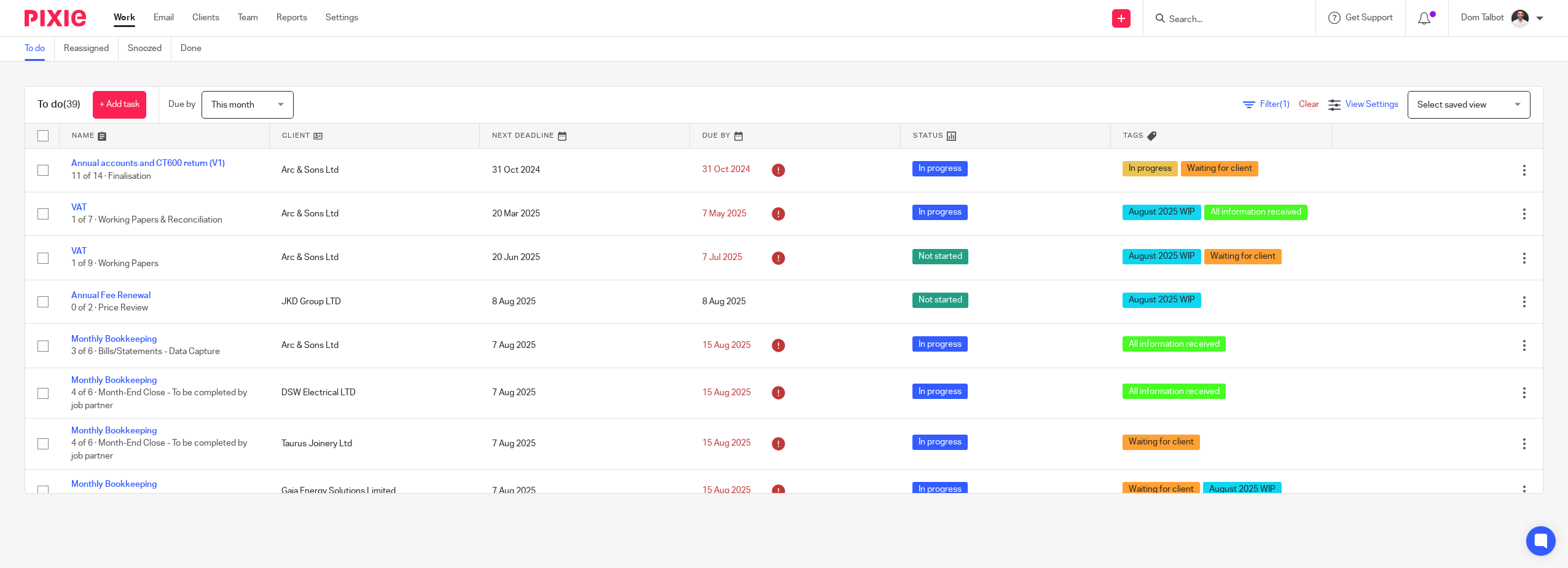 click at bounding box center (1335, 105) 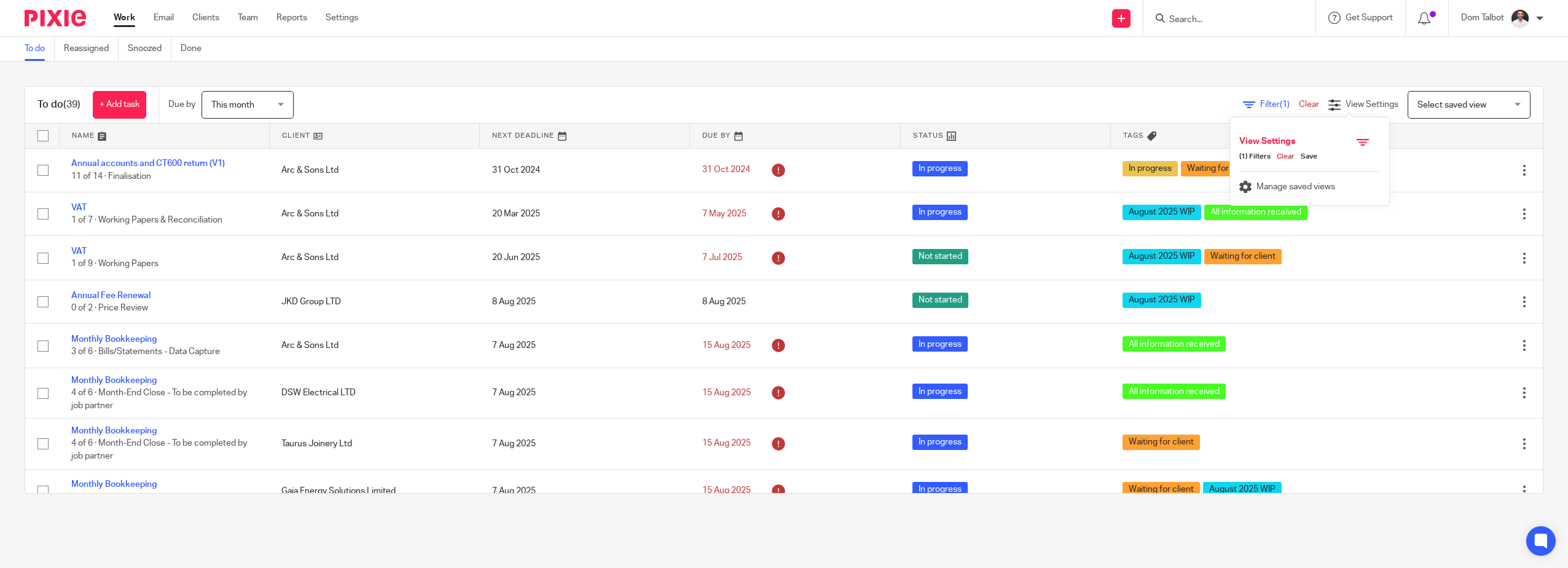 click on "Filter
(1)" at bounding box center [1279, 105] 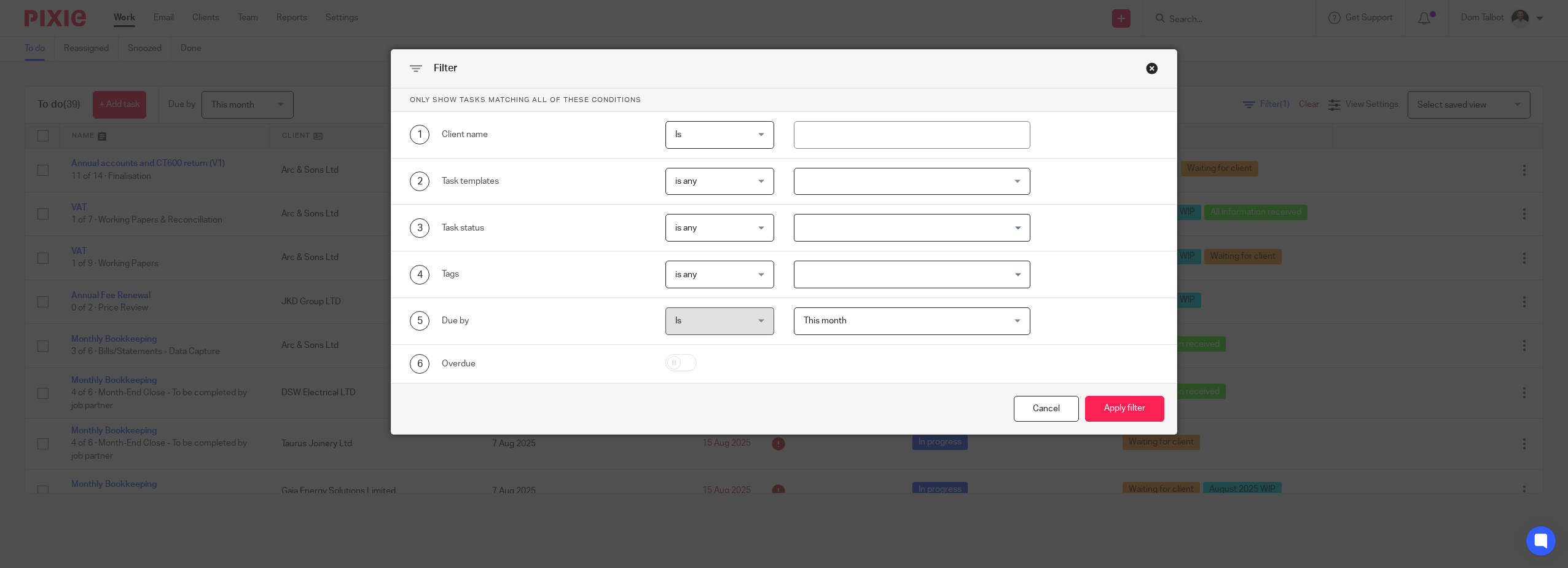 click at bounding box center (912, 181) 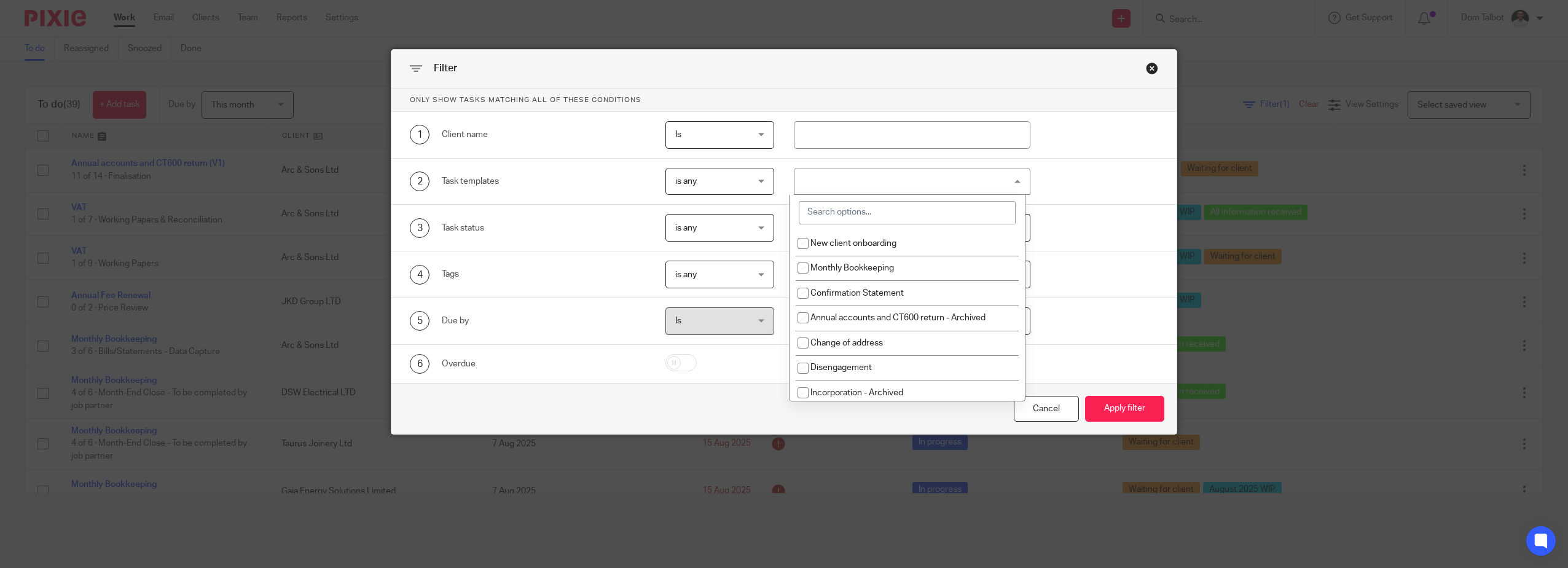 click at bounding box center (907, 213) 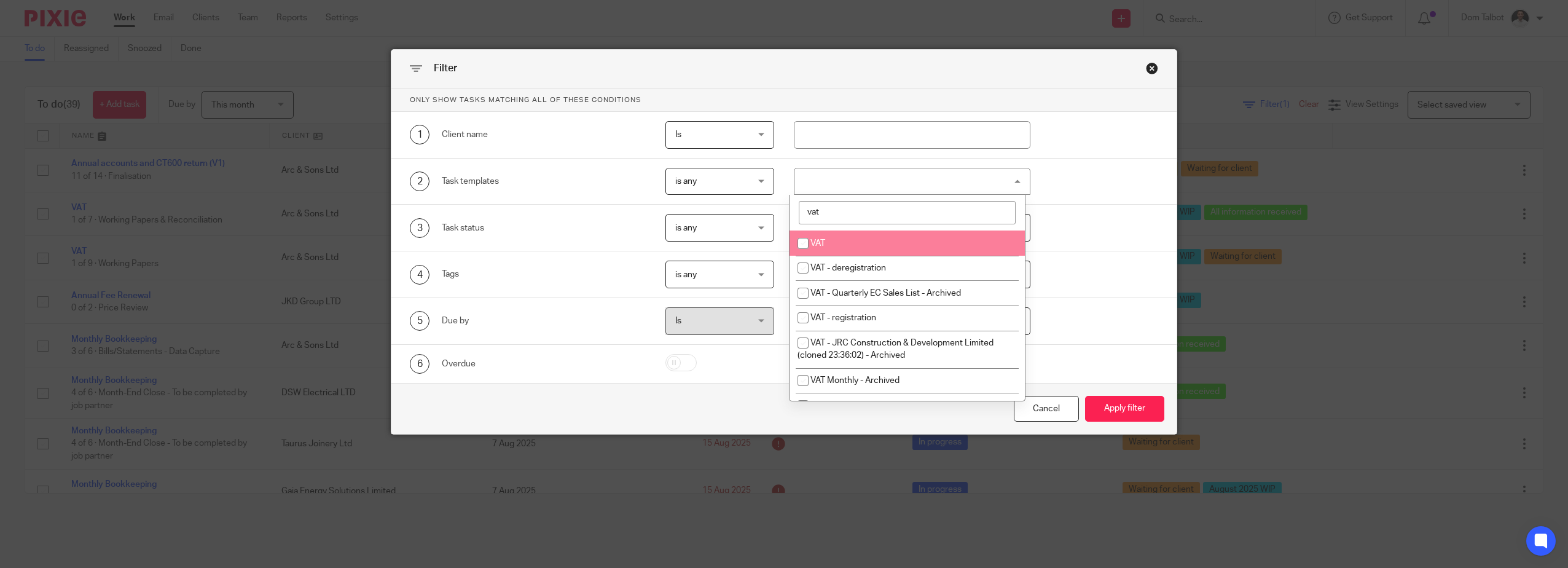 type on "vat" 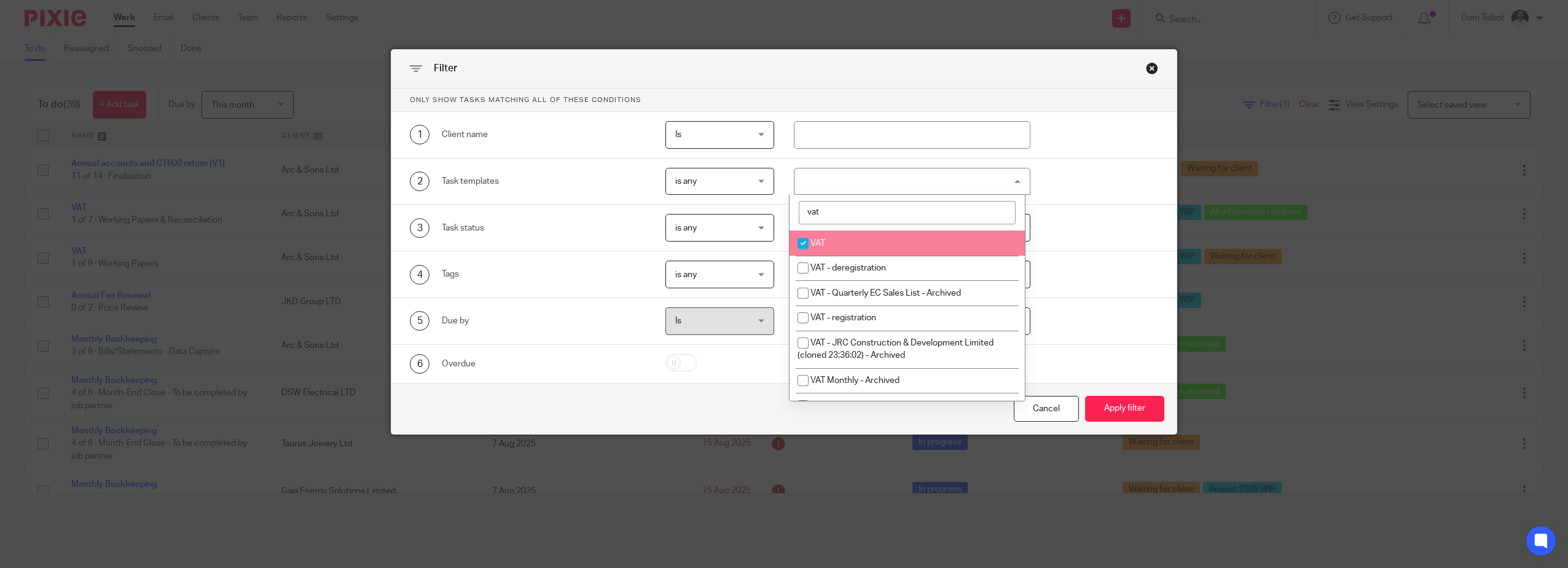 checkbox on "true" 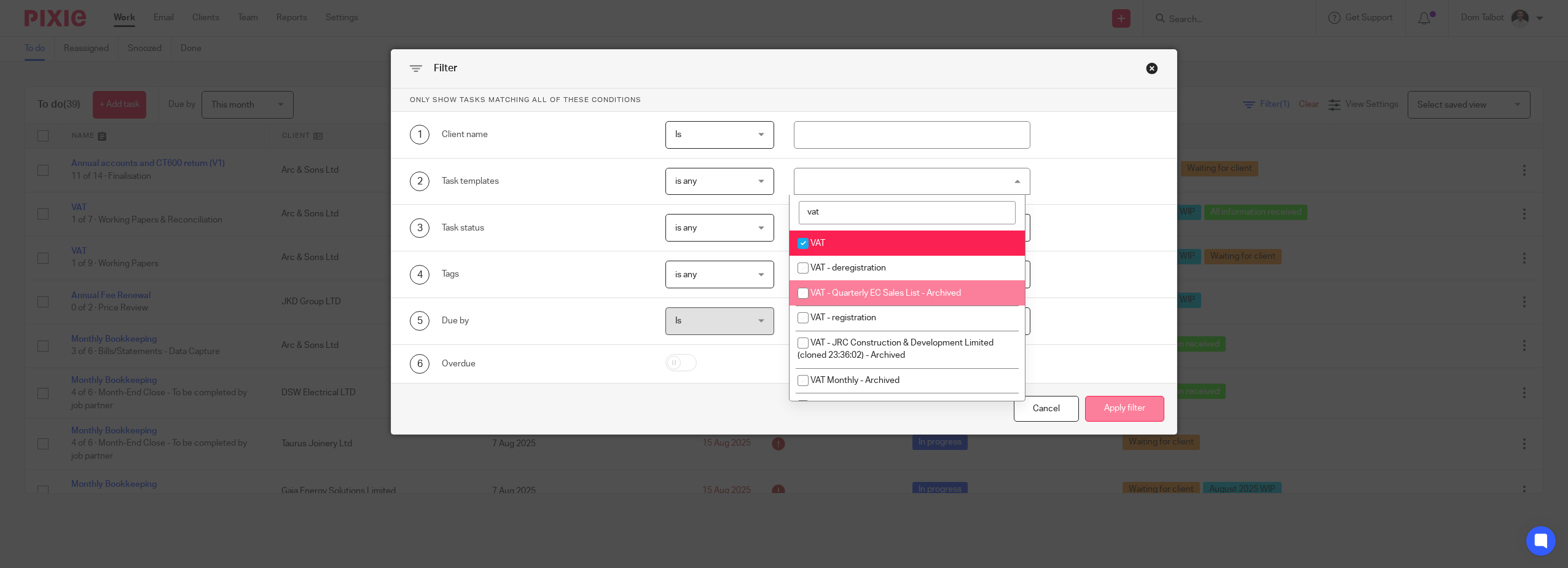 click on "Apply filter" at bounding box center (1124, 409) 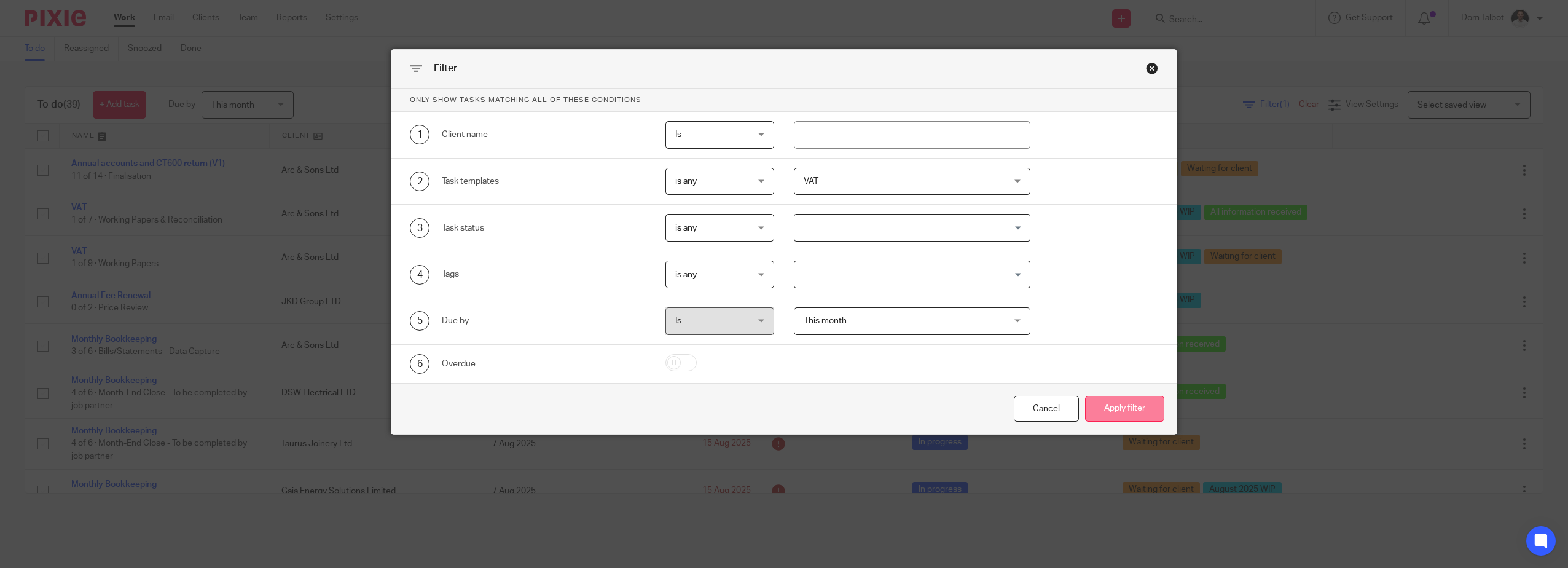 click on "Apply filter" at bounding box center (1124, 409) 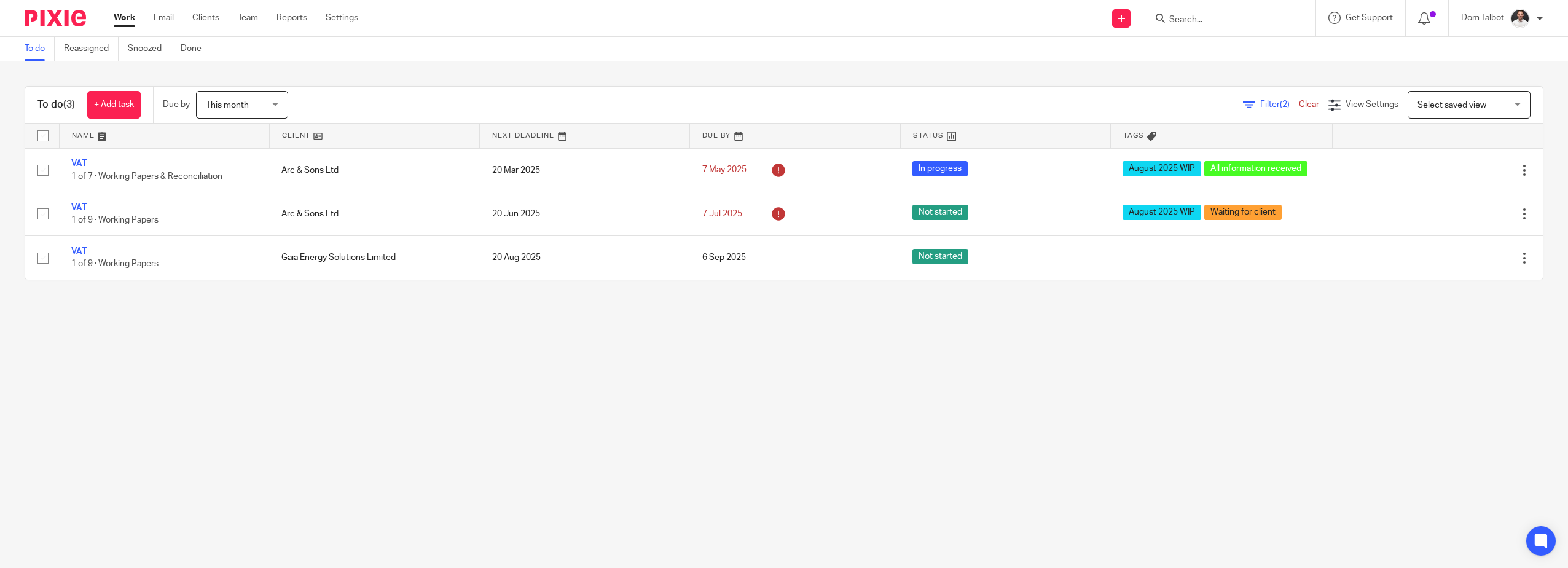 scroll, scrollTop: 0, scrollLeft: 0, axis: both 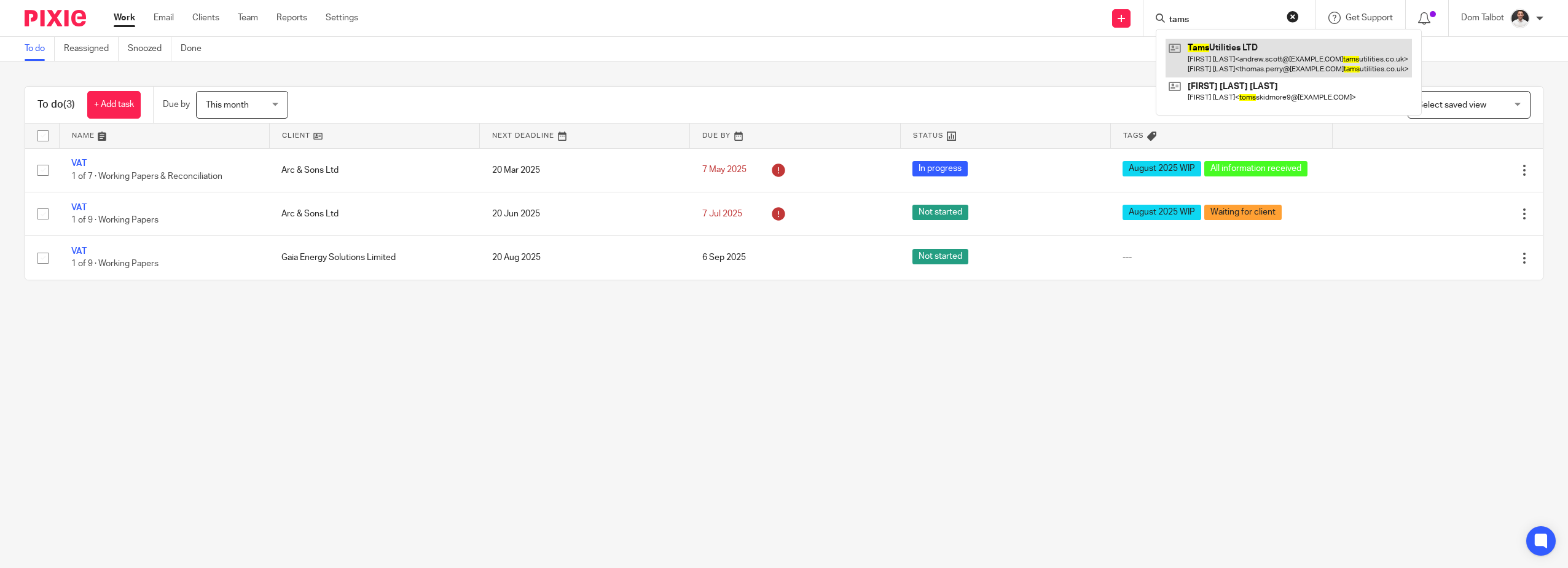 type on "tams" 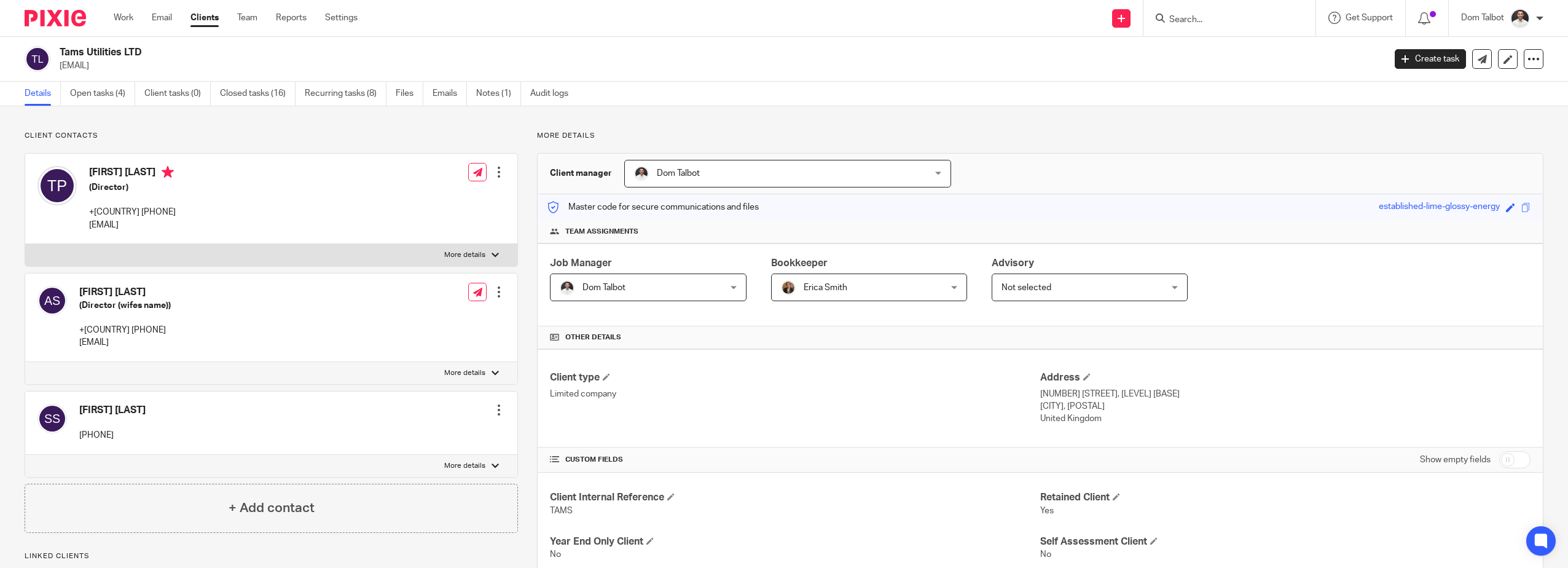 scroll, scrollTop: 0, scrollLeft: 0, axis: both 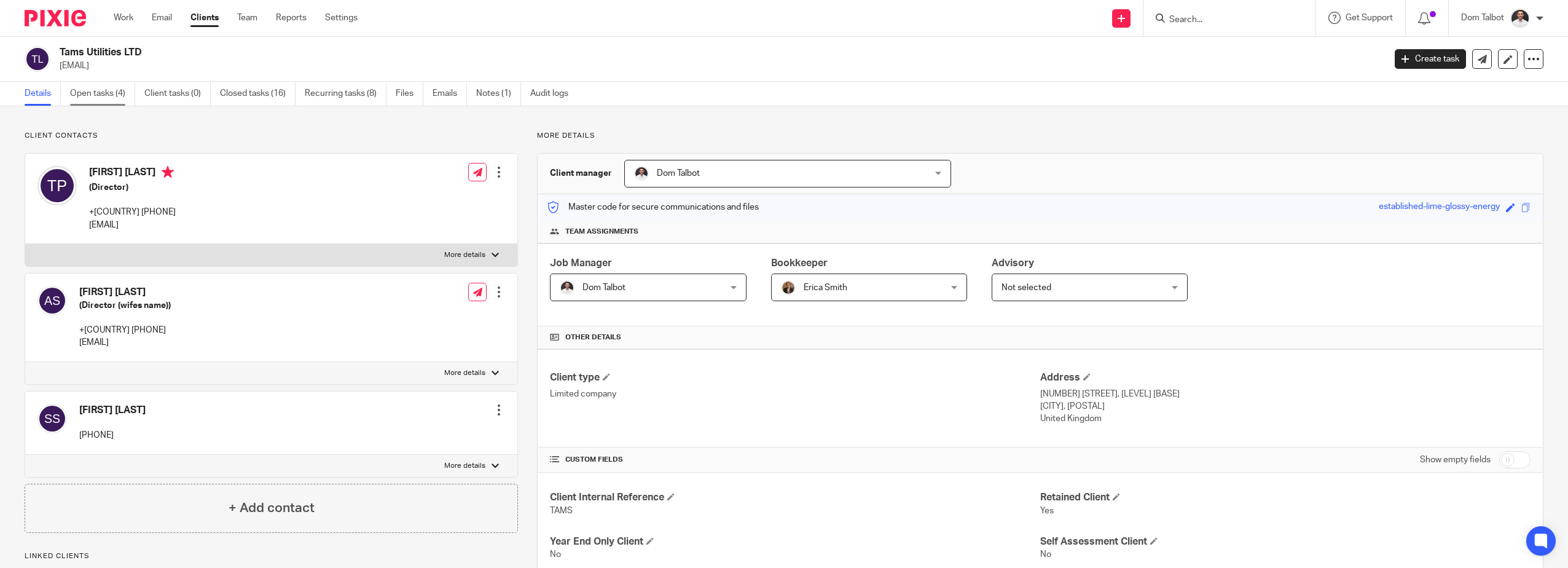 click on "Open tasks (4)" at bounding box center (103, 93) 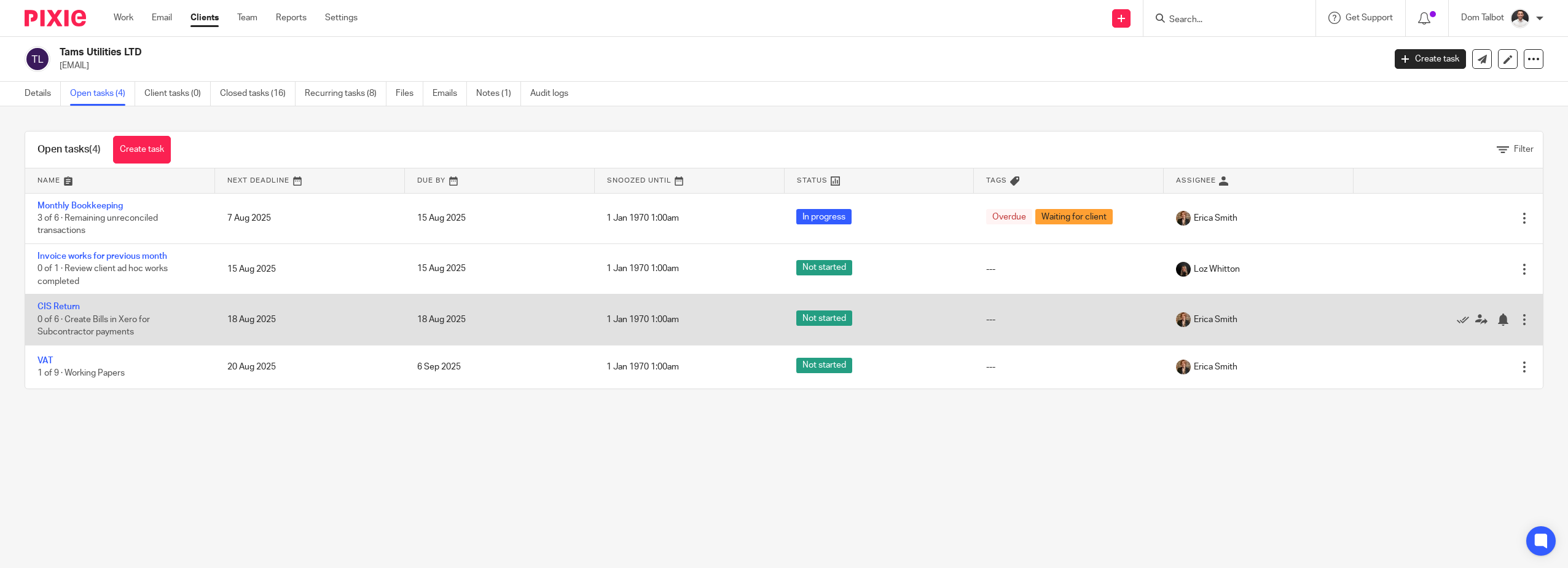 scroll, scrollTop: 0, scrollLeft: 0, axis: both 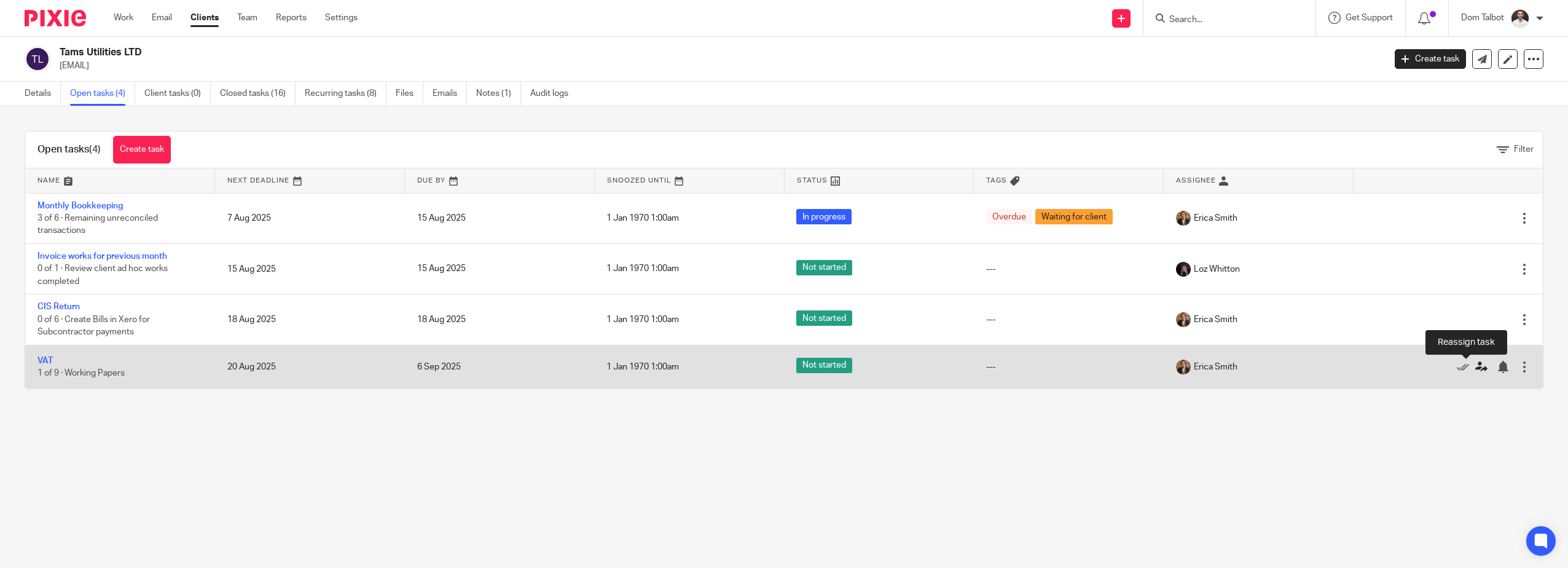 click at bounding box center [1481, 367] 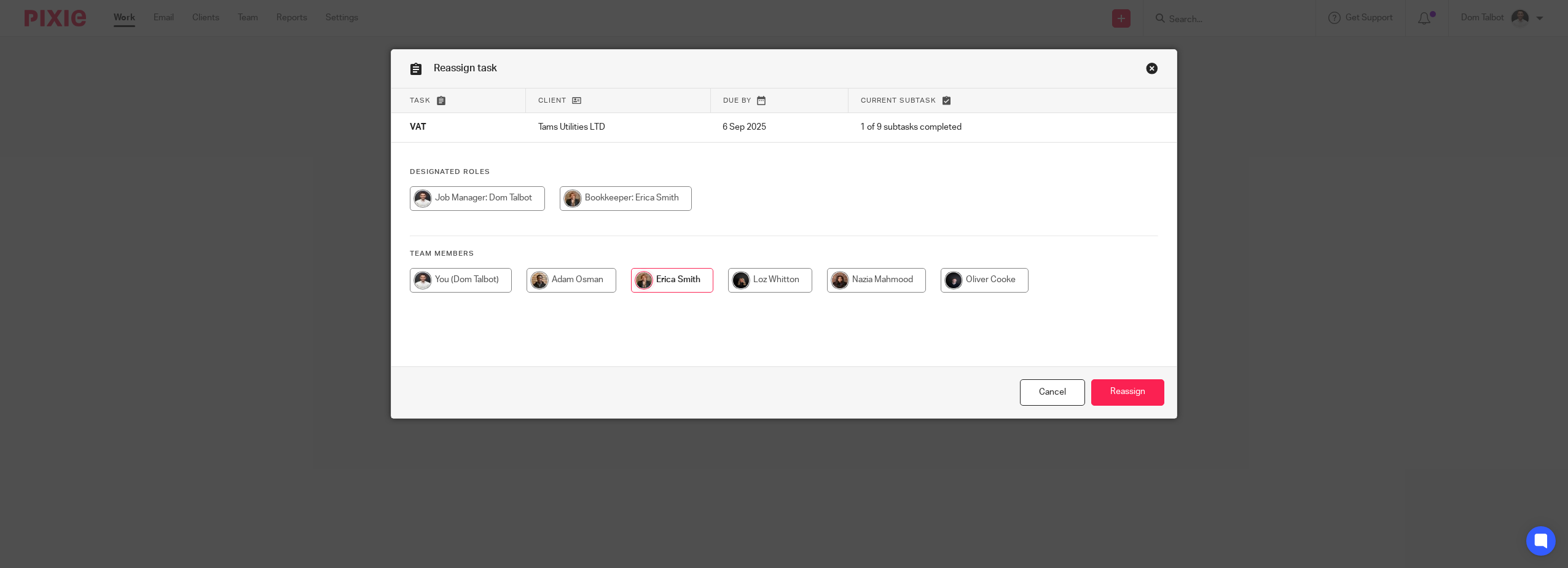 scroll, scrollTop: 0, scrollLeft: 0, axis: both 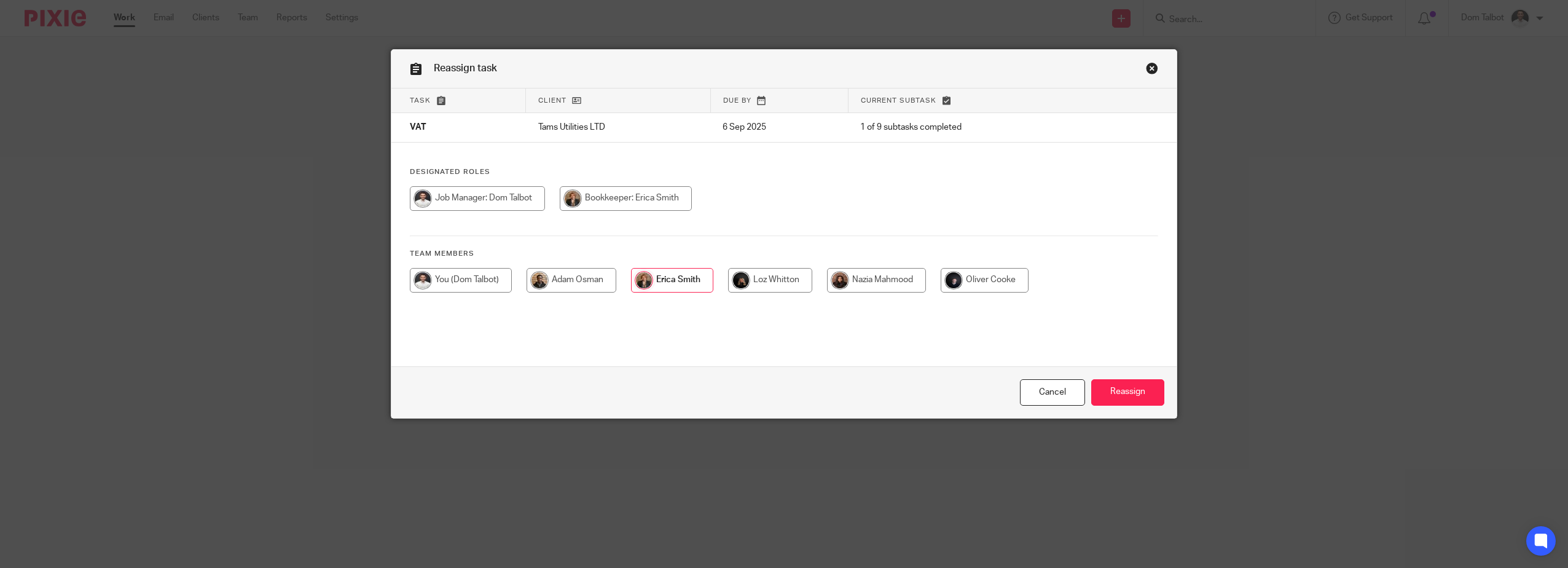 click at bounding box center (477, 199) 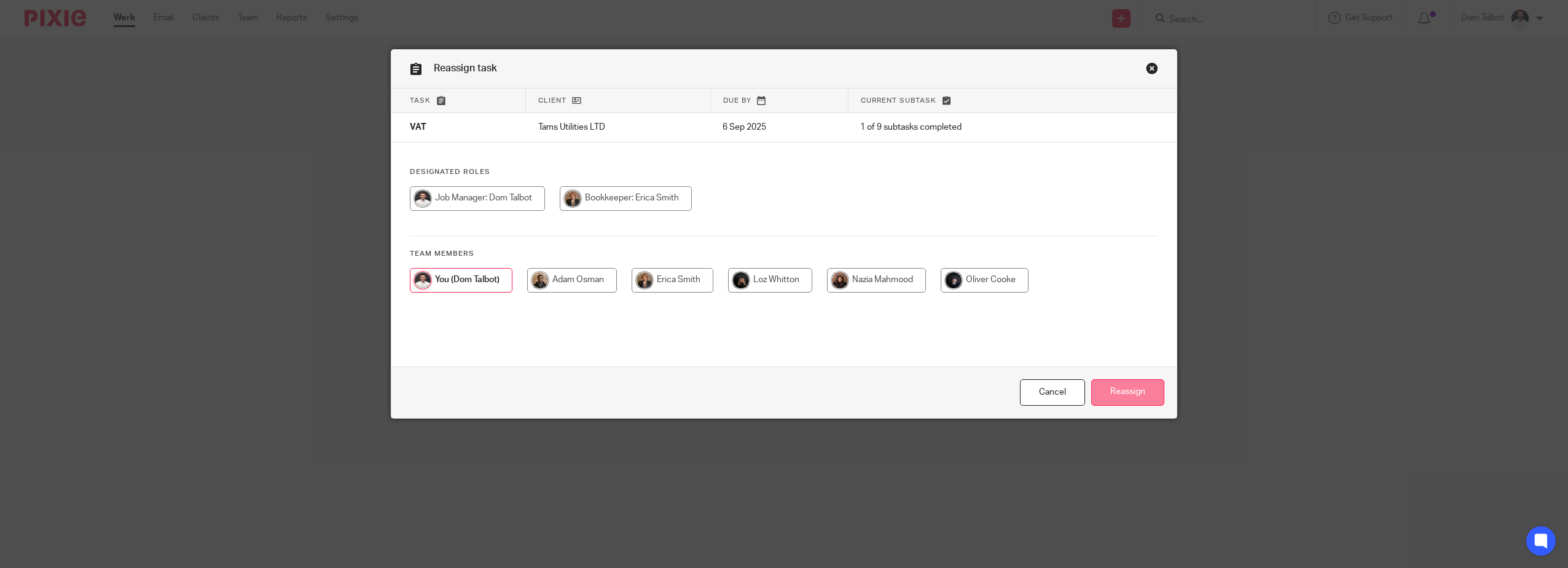 click on "Reassign" at bounding box center (1127, 392) 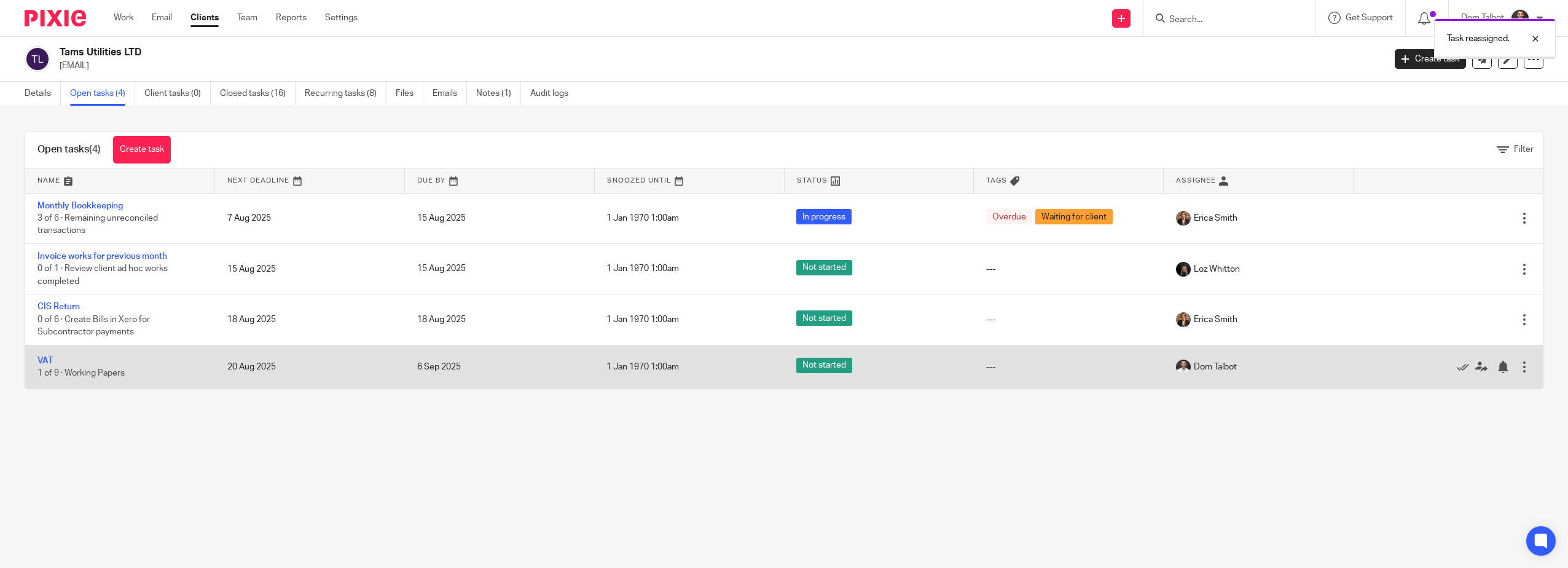 scroll, scrollTop: 0, scrollLeft: 0, axis: both 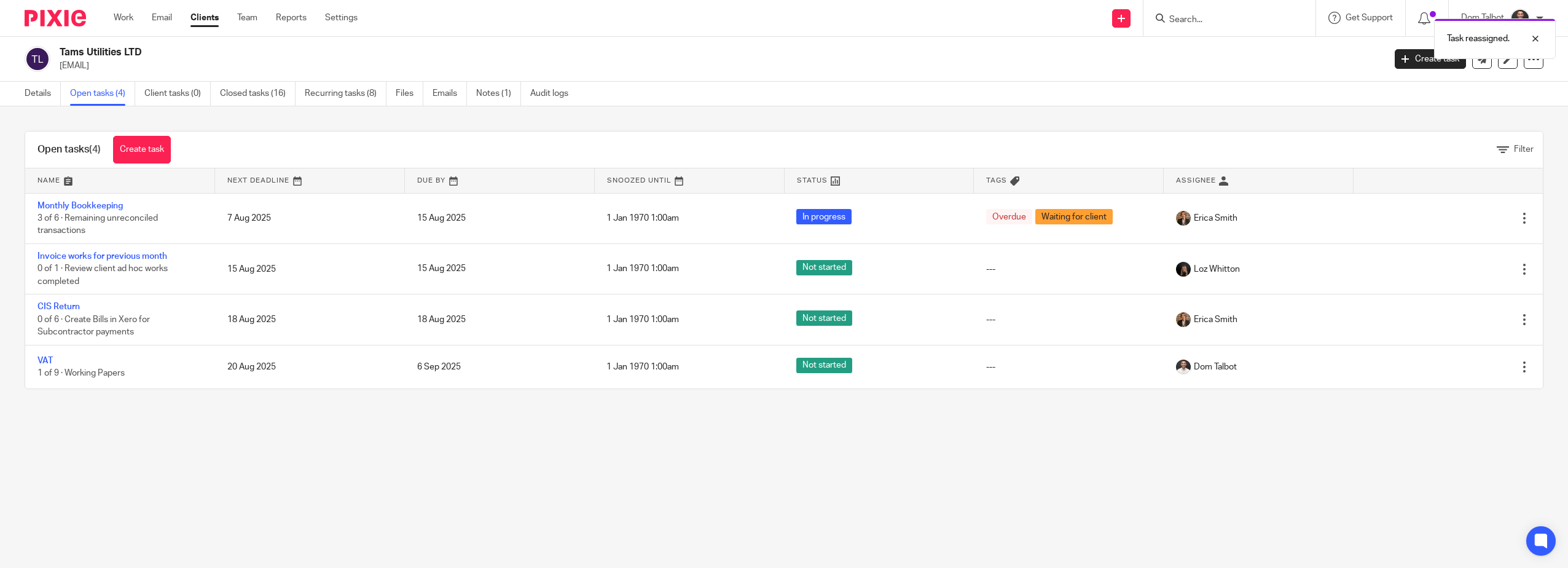 click on "Task reassigned." at bounding box center (1170, 36) 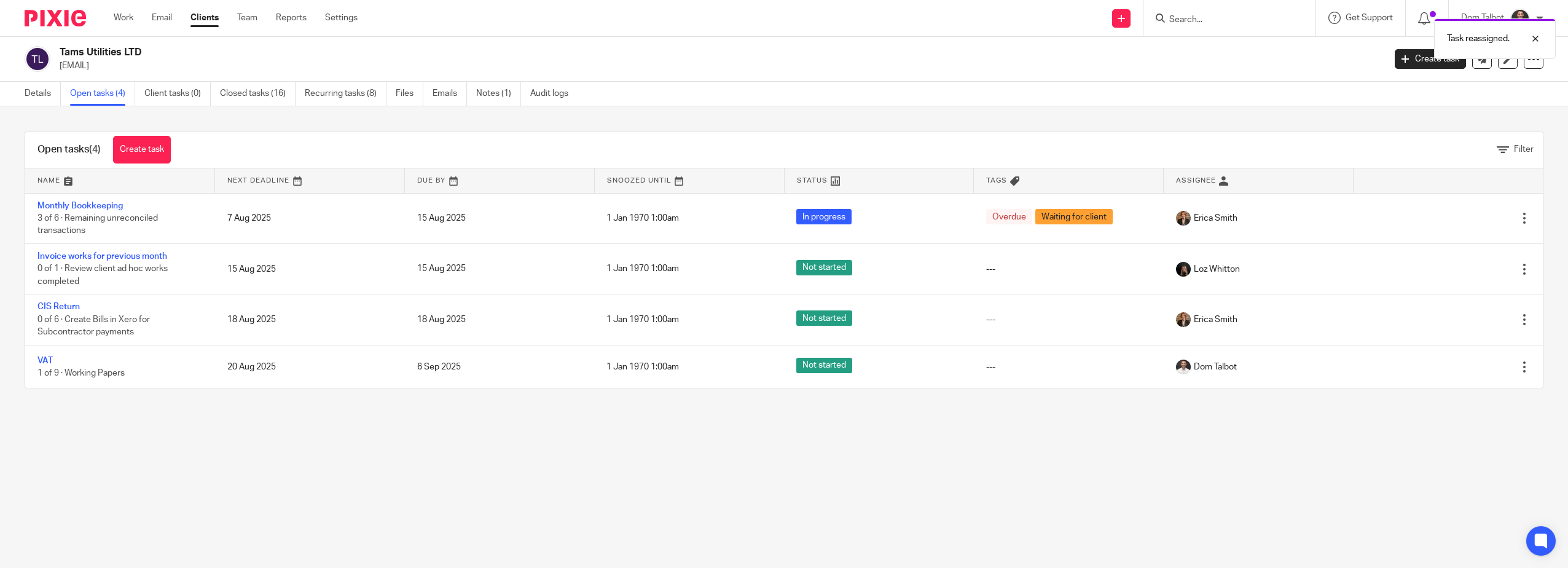 click on "Task reassigned." at bounding box center (1170, 36) 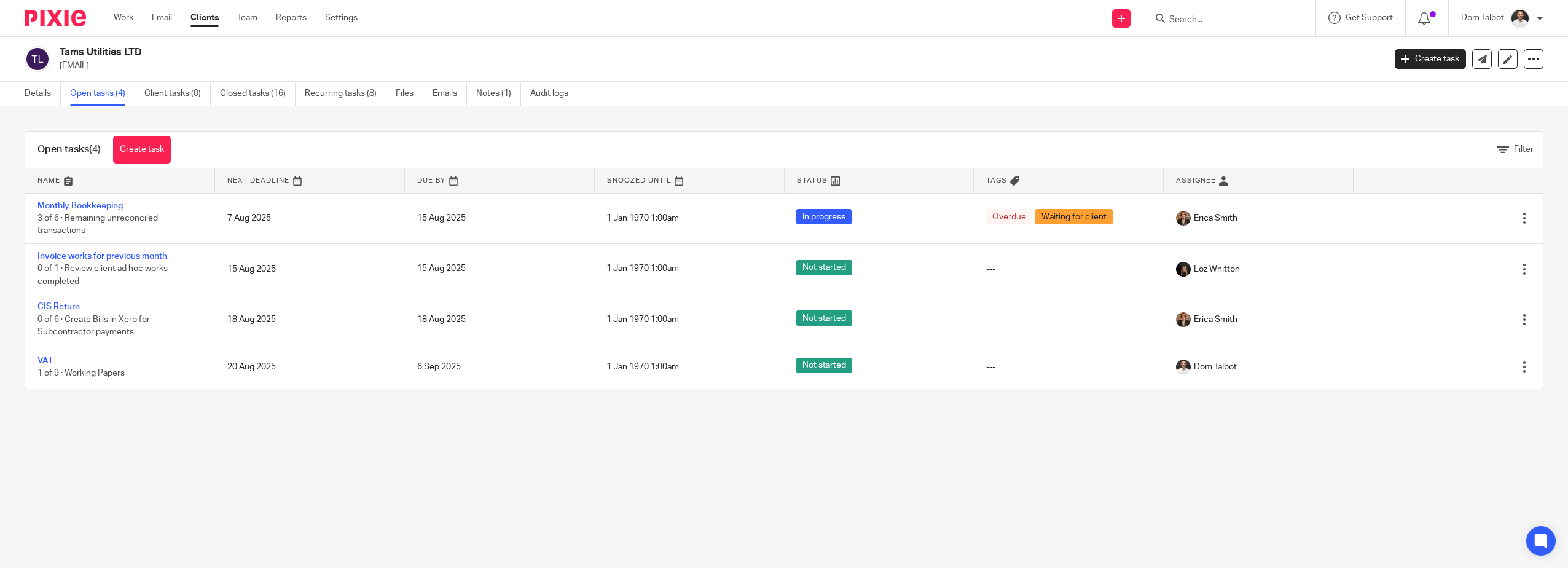 click at bounding box center [1223, 20] 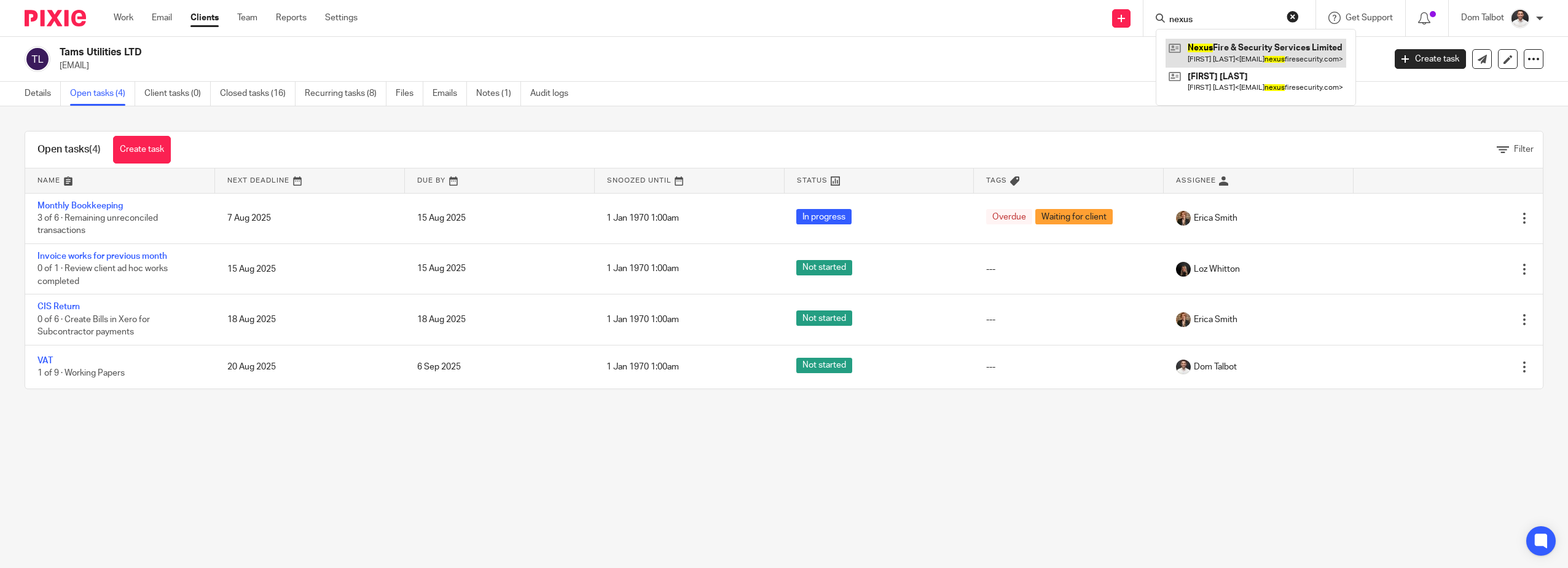 type on "nexus" 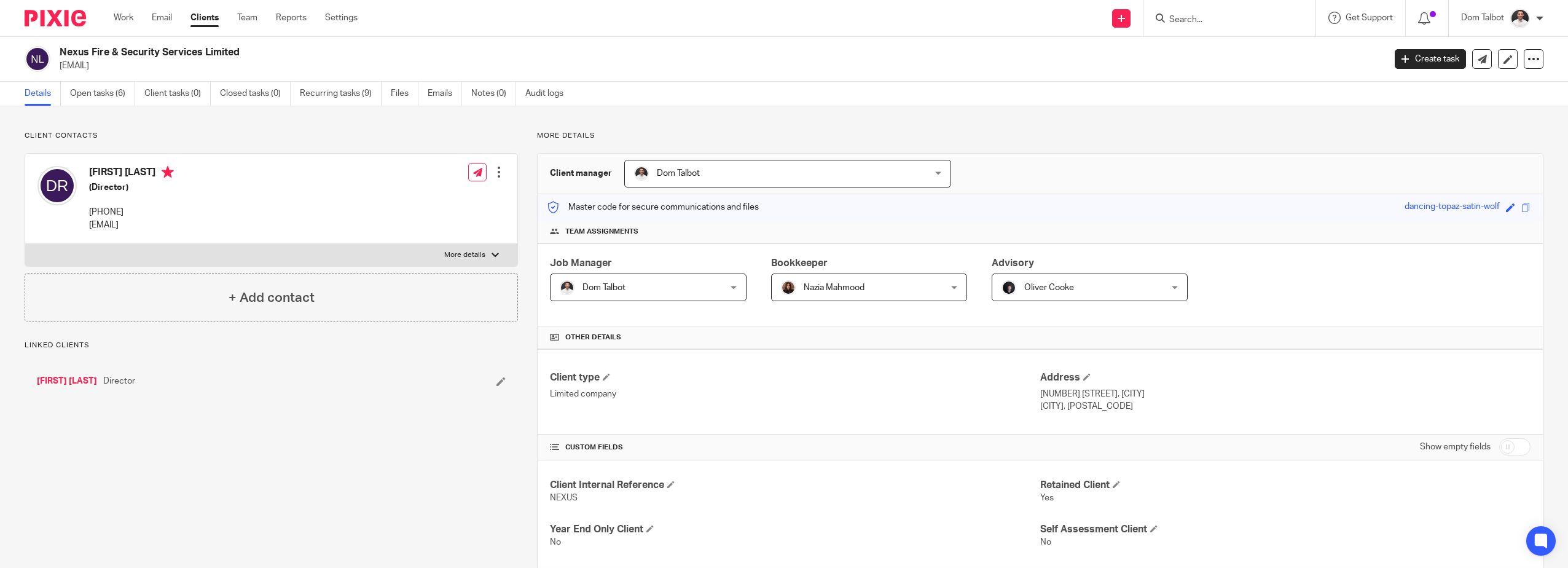 scroll, scrollTop: 0, scrollLeft: 0, axis: both 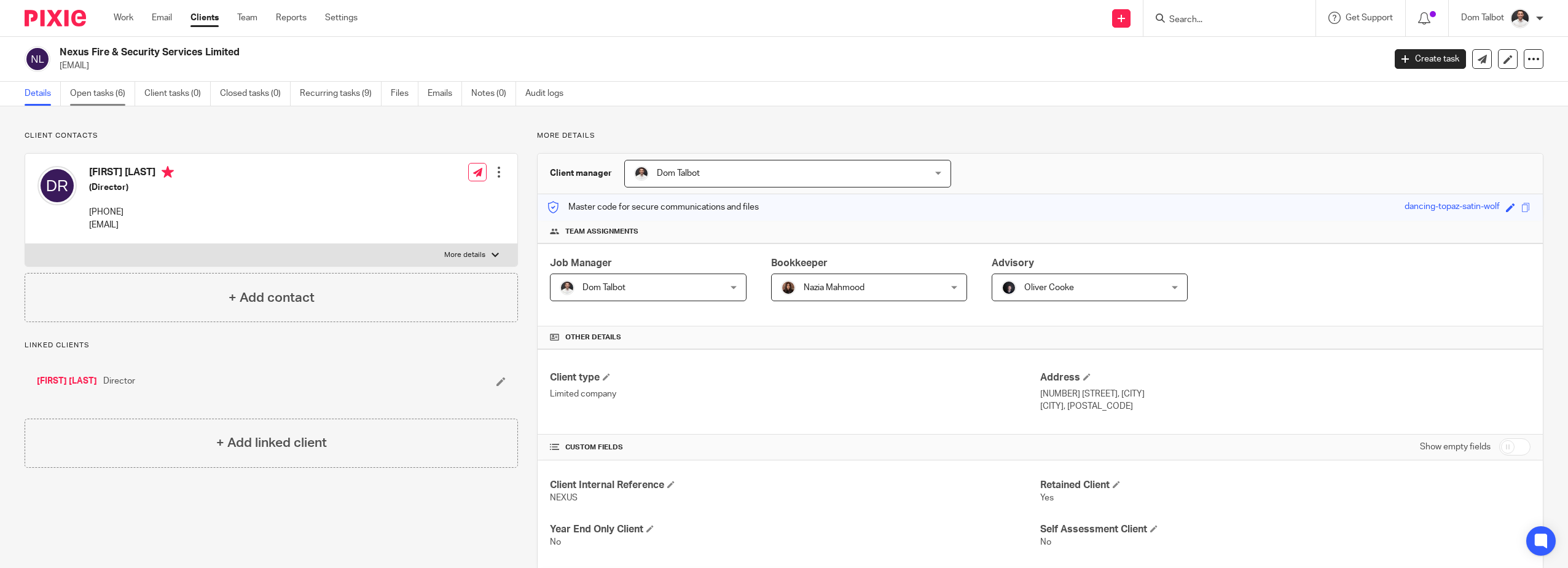 click on "Open tasks (6)" at bounding box center (103, 93) 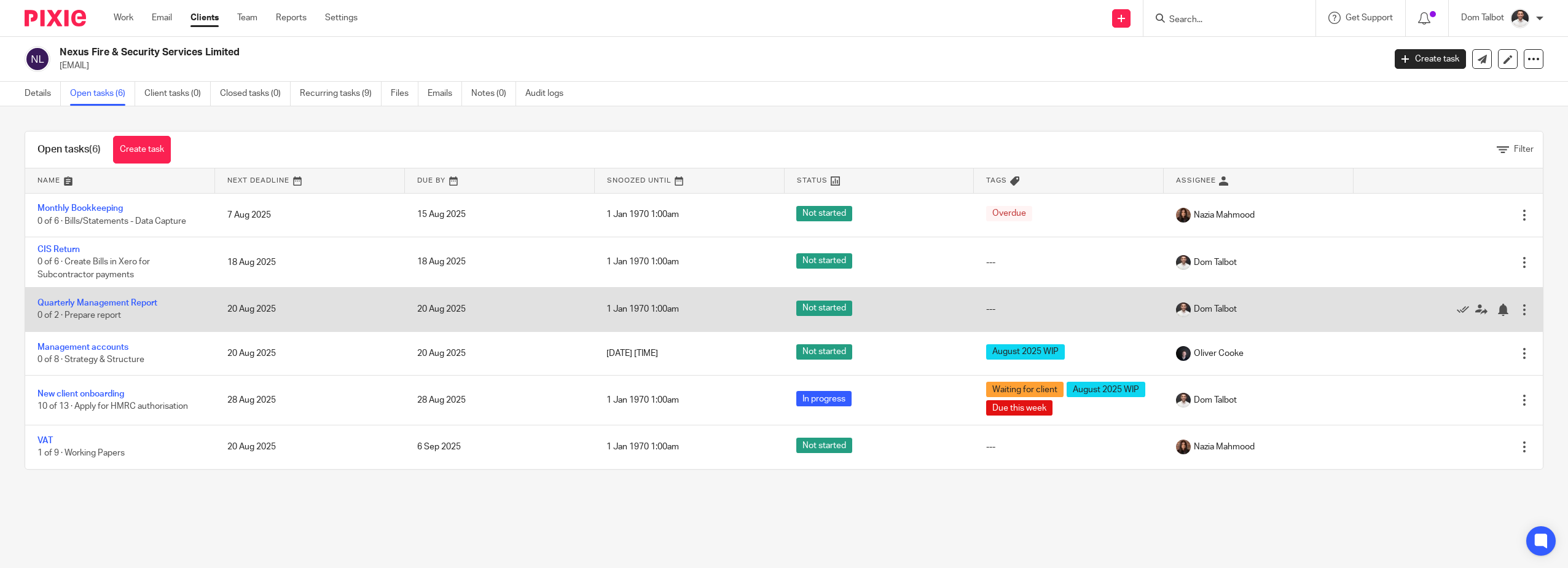 scroll, scrollTop: 0, scrollLeft: 0, axis: both 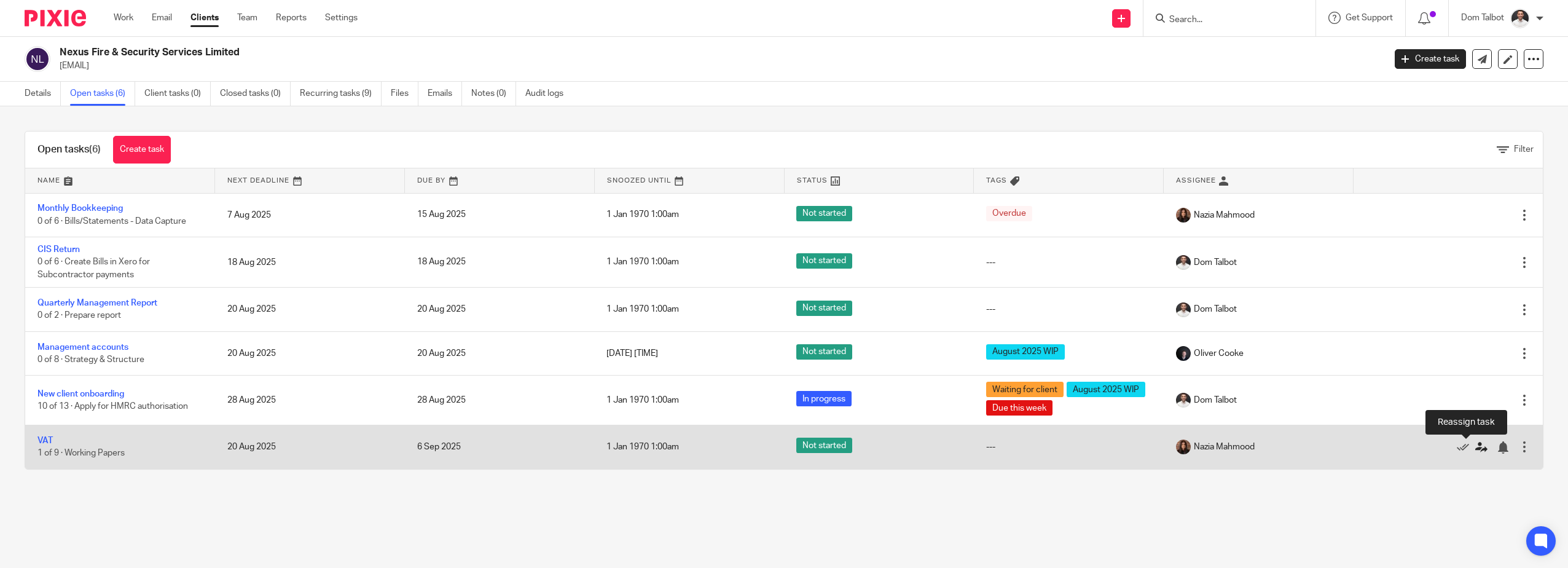 click at bounding box center [1481, 448] 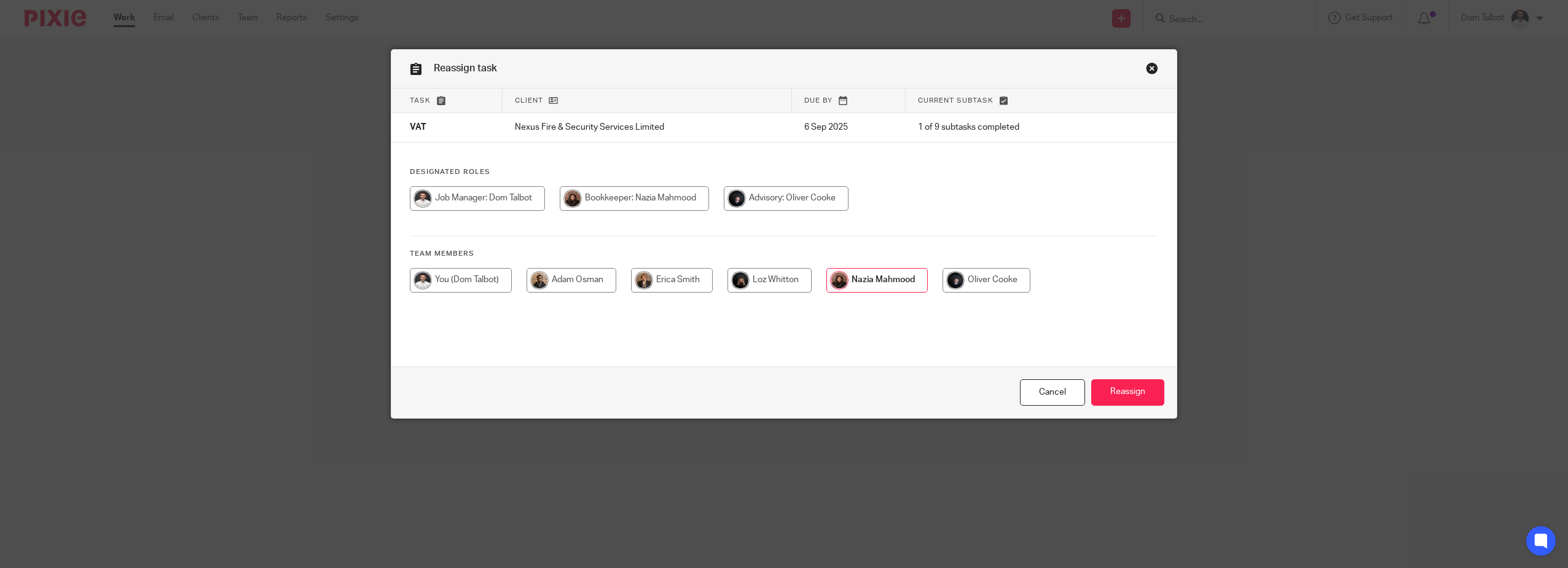 scroll, scrollTop: 0, scrollLeft: 0, axis: both 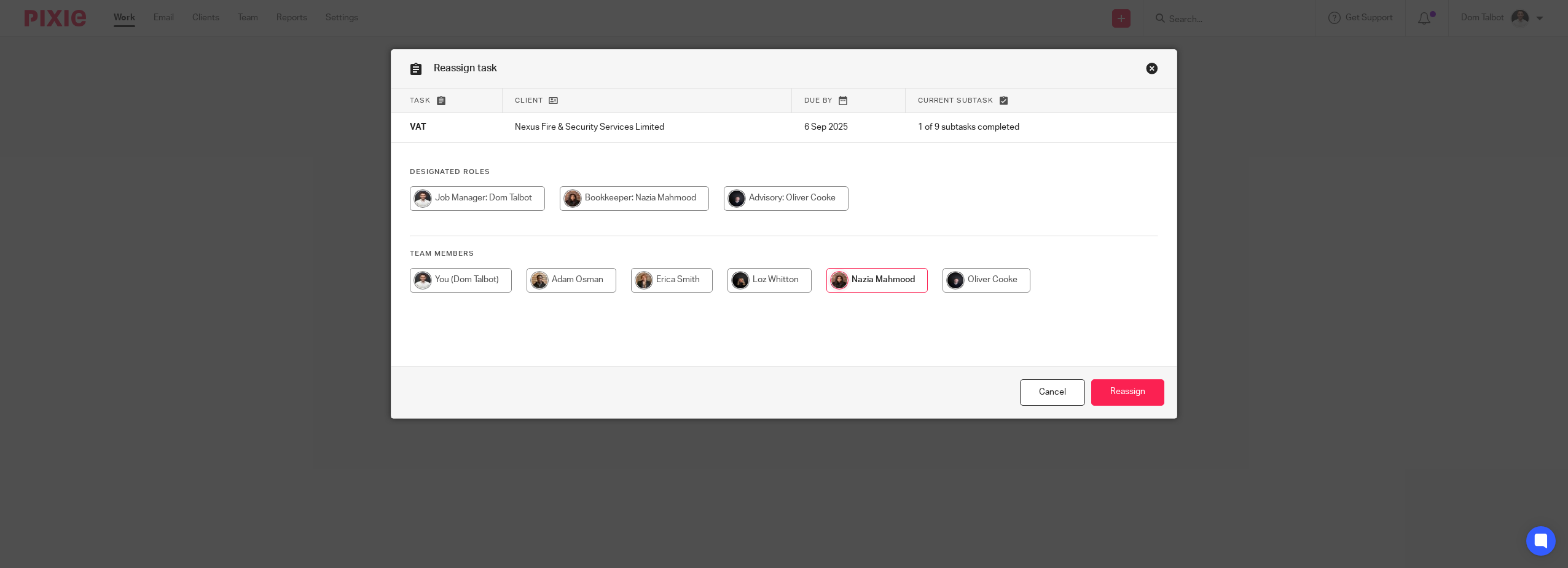 click at bounding box center [477, 199] 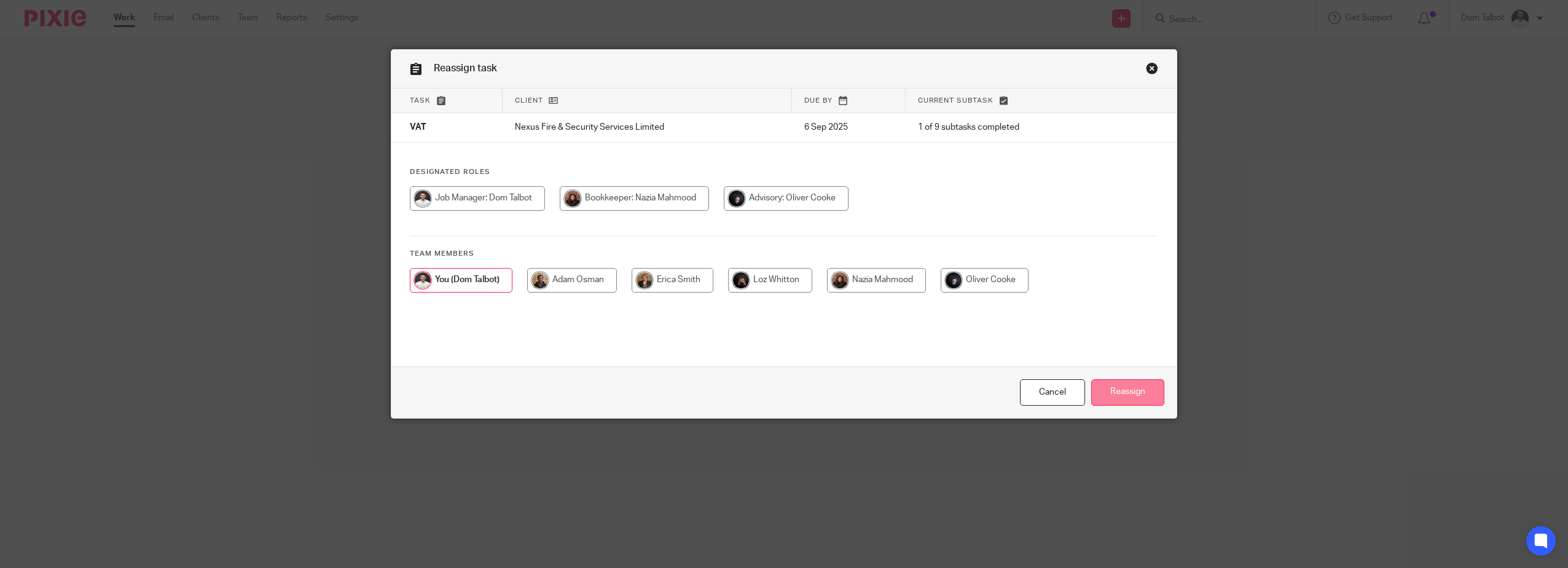 click on "Reassign" at bounding box center (1127, 392) 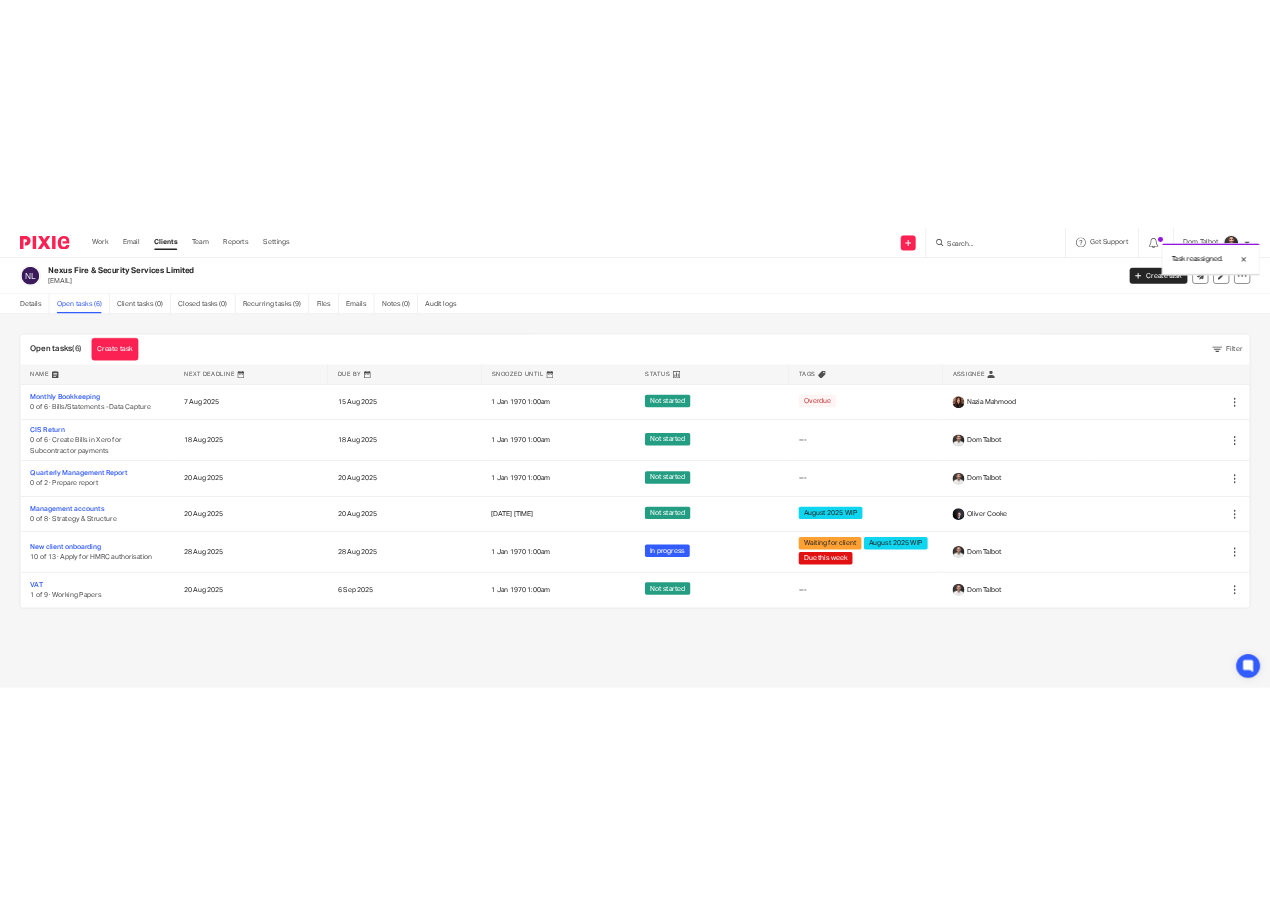scroll, scrollTop: 0, scrollLeft: 0, axis: both 